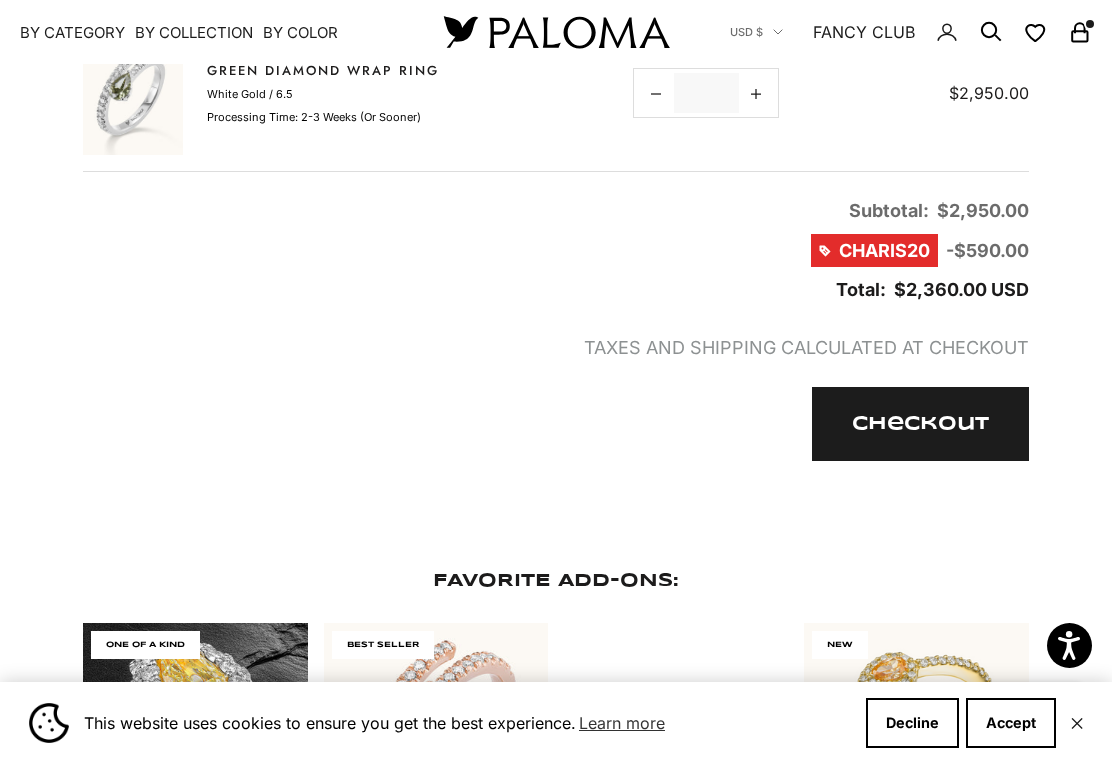 scroll, scrollTop: 362, scrollLeft: 0, axis: vertical 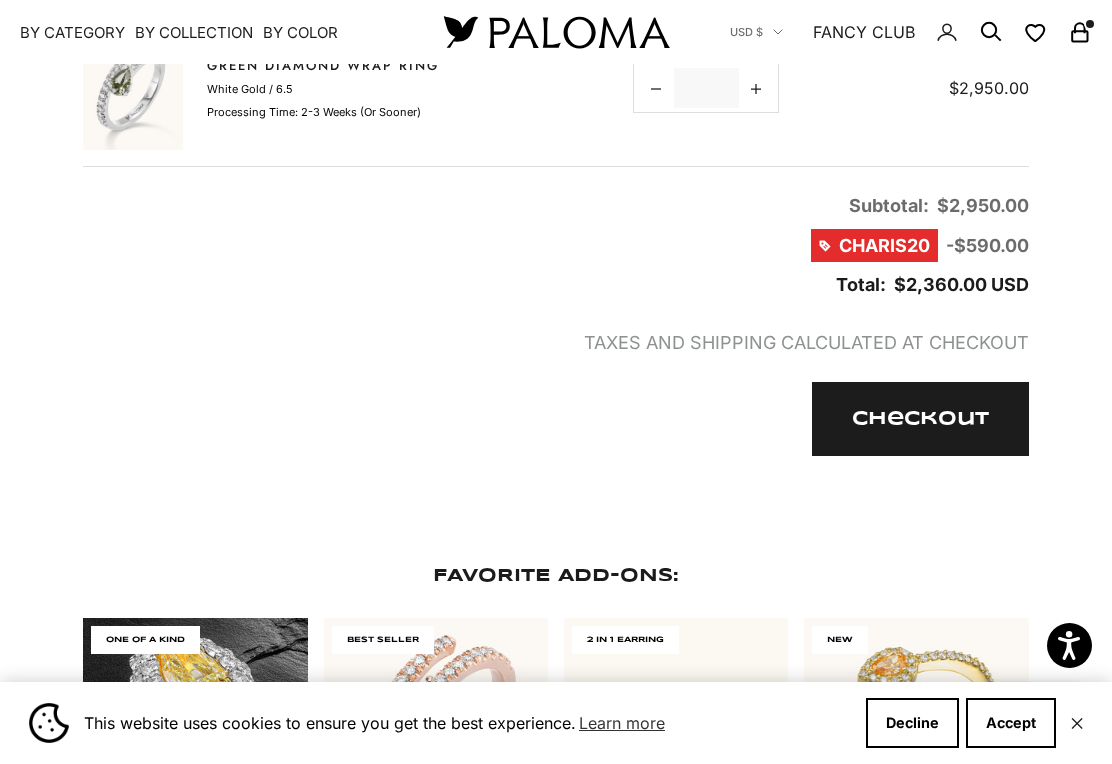 click on "Decline" at bounding box center [912, 723] 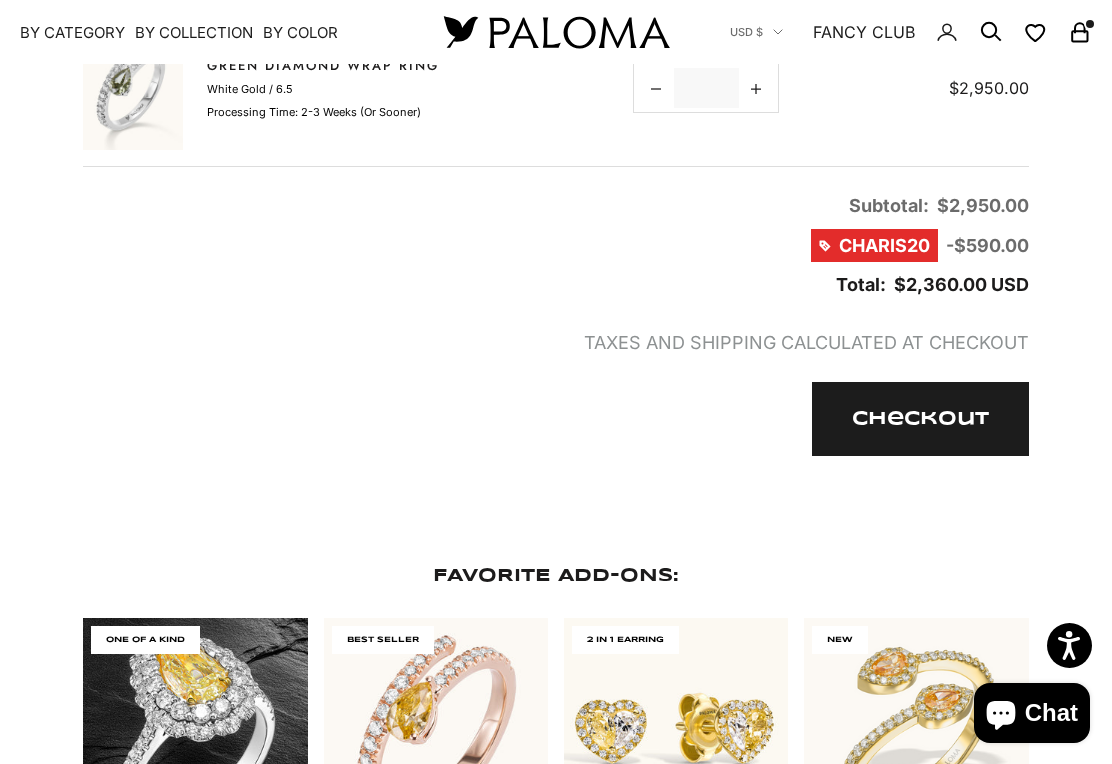 click at bounding box center (195, 730) 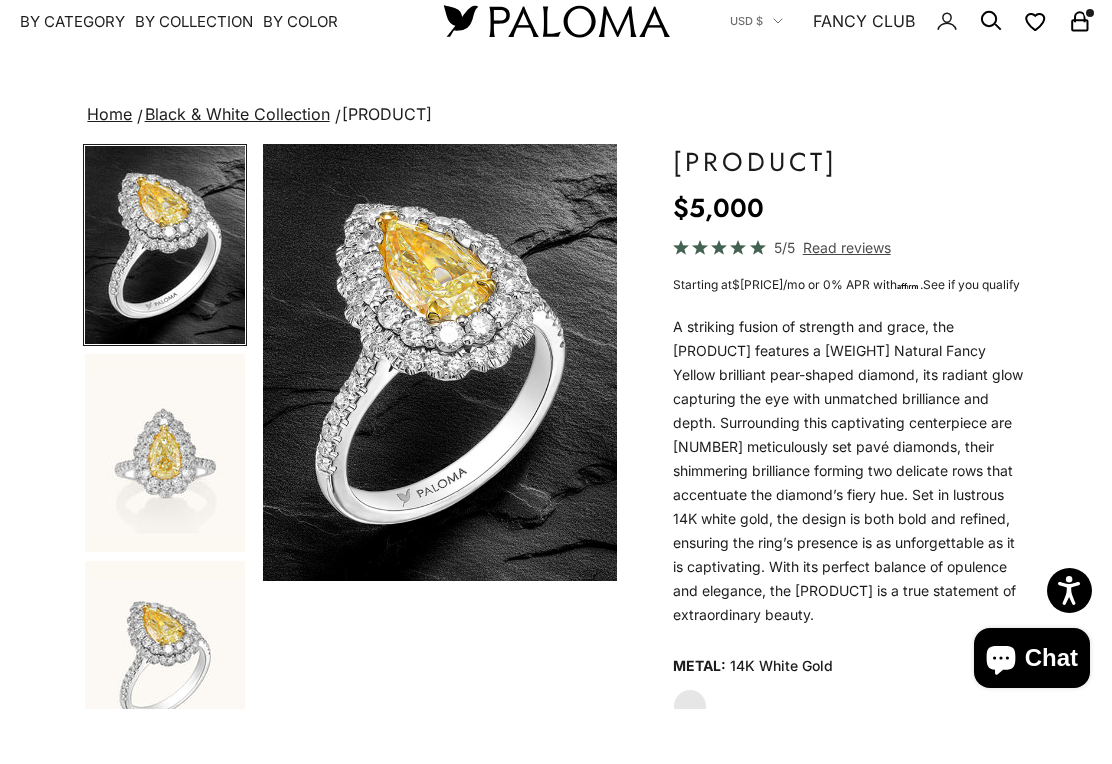 scroll, scrollTop: 451, scrollLeft: 0, axis: vertical 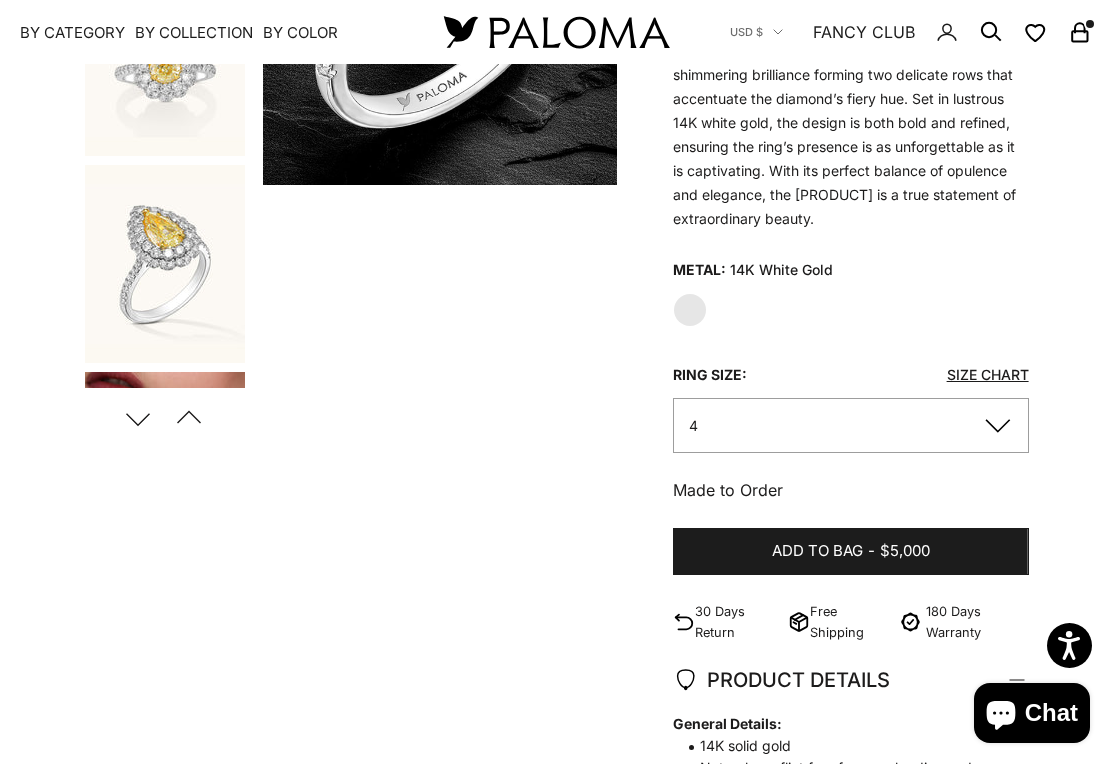 click on "4" 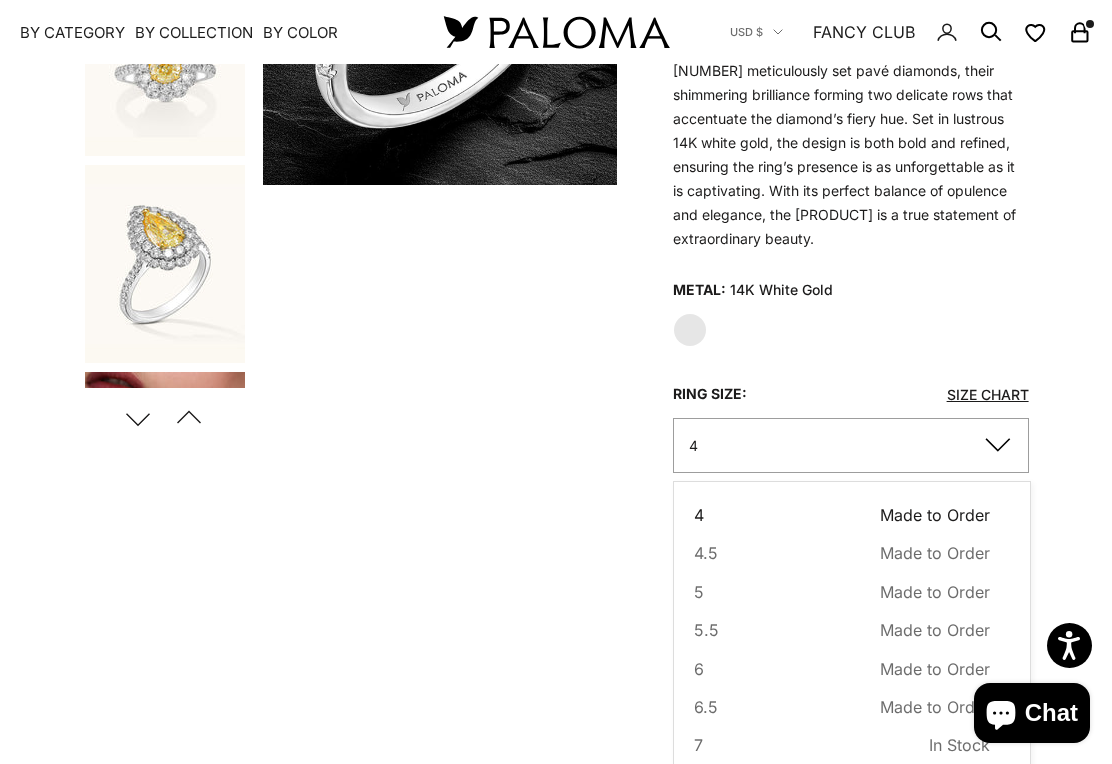click on "6 Made to Order Sold out" at bounding box center (842, 669) 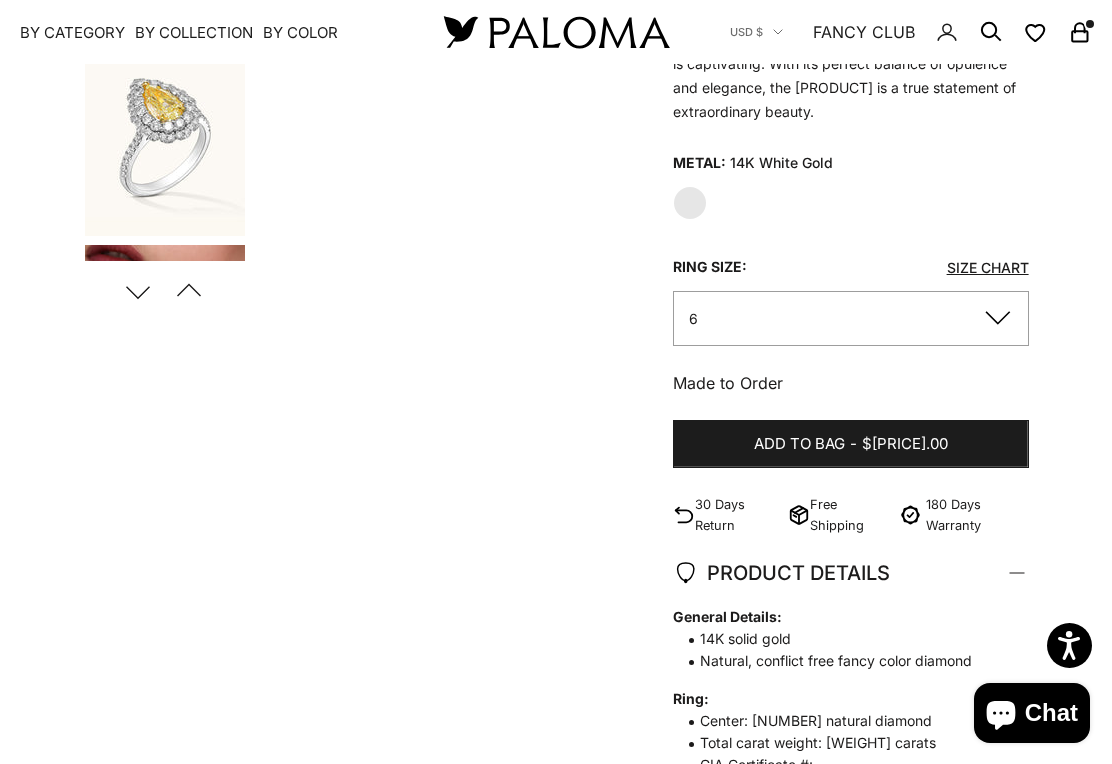 scroll, scrollTop: 580, scrollLeft: 0, axis: vertical 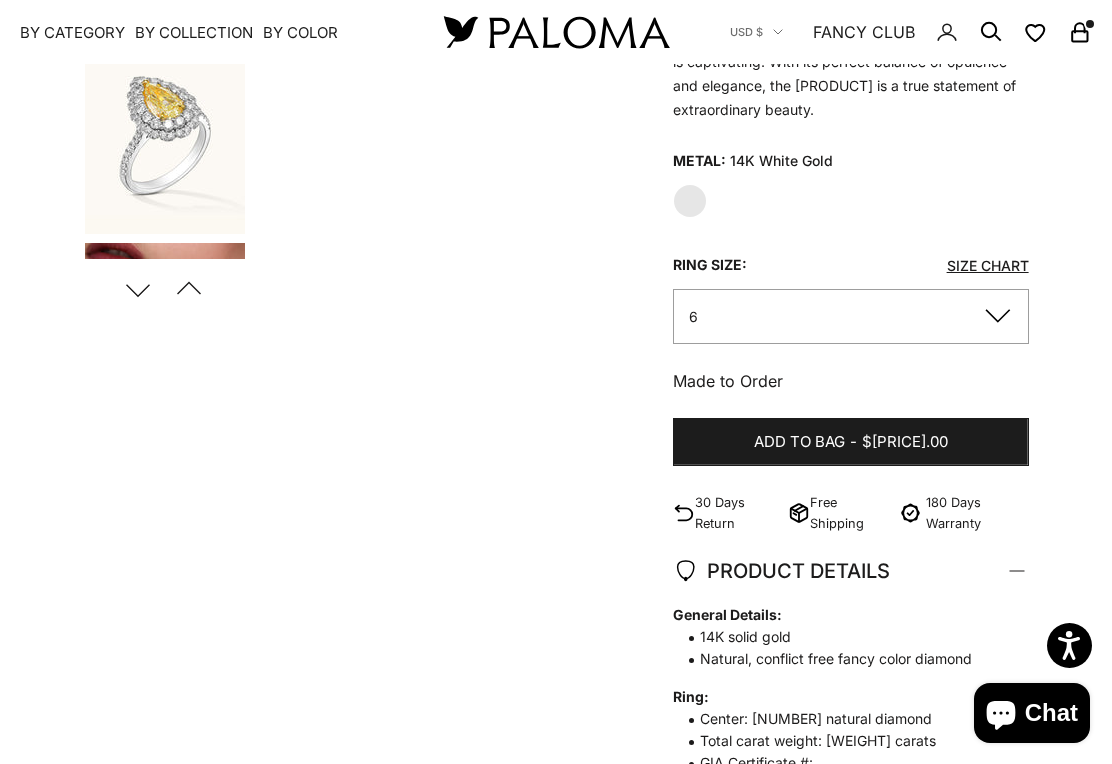 click on "Add to bag  -  $5,000.00" at bounding box center (851, 442) 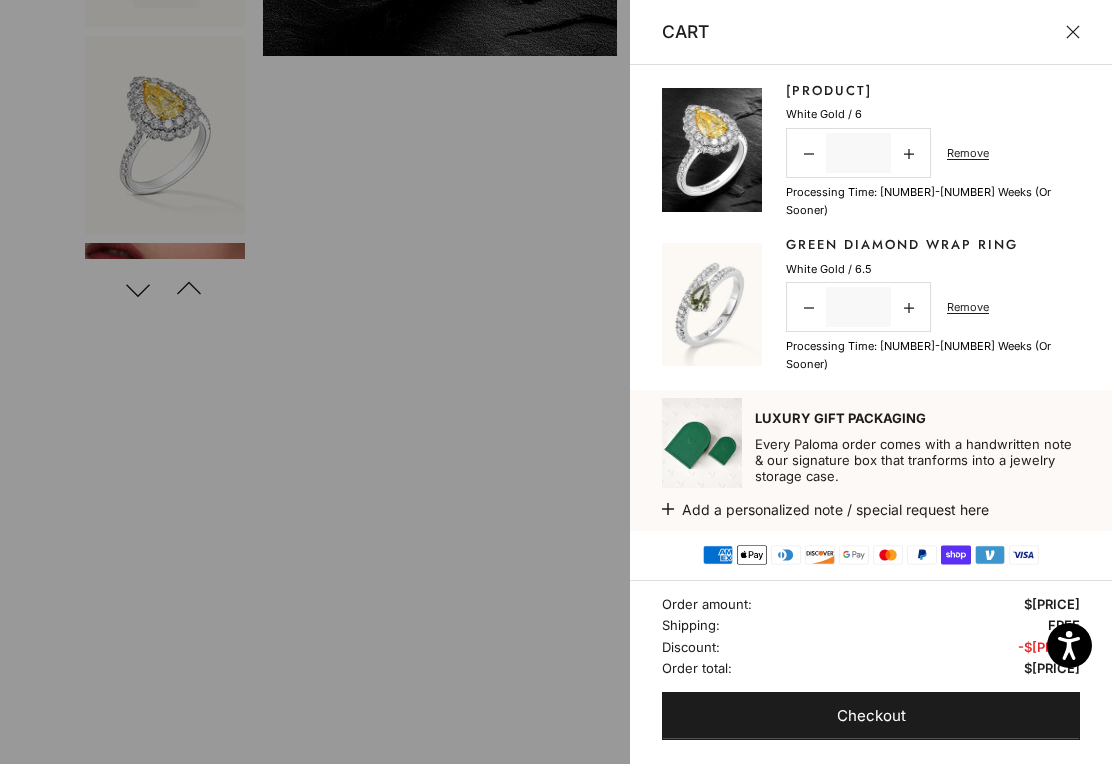 click on "Remove" at bounding box center (968, 307) 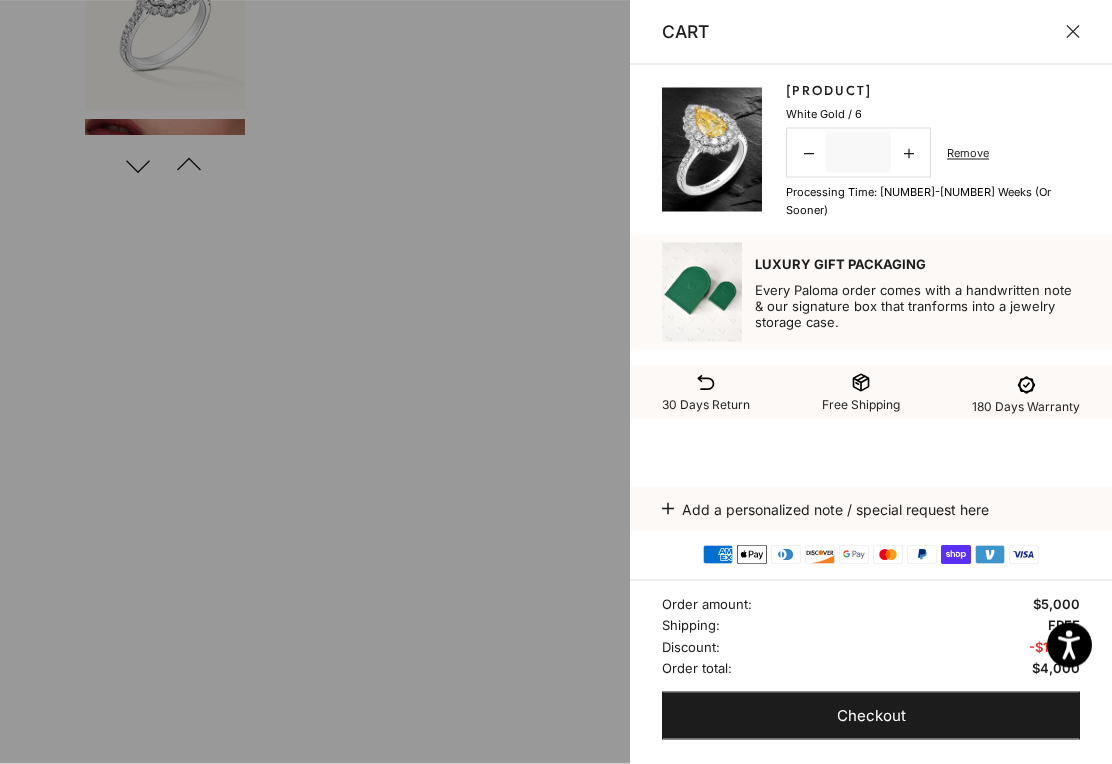scroll, scrollTop: 704, scrollLeft: 0, axis: vertical 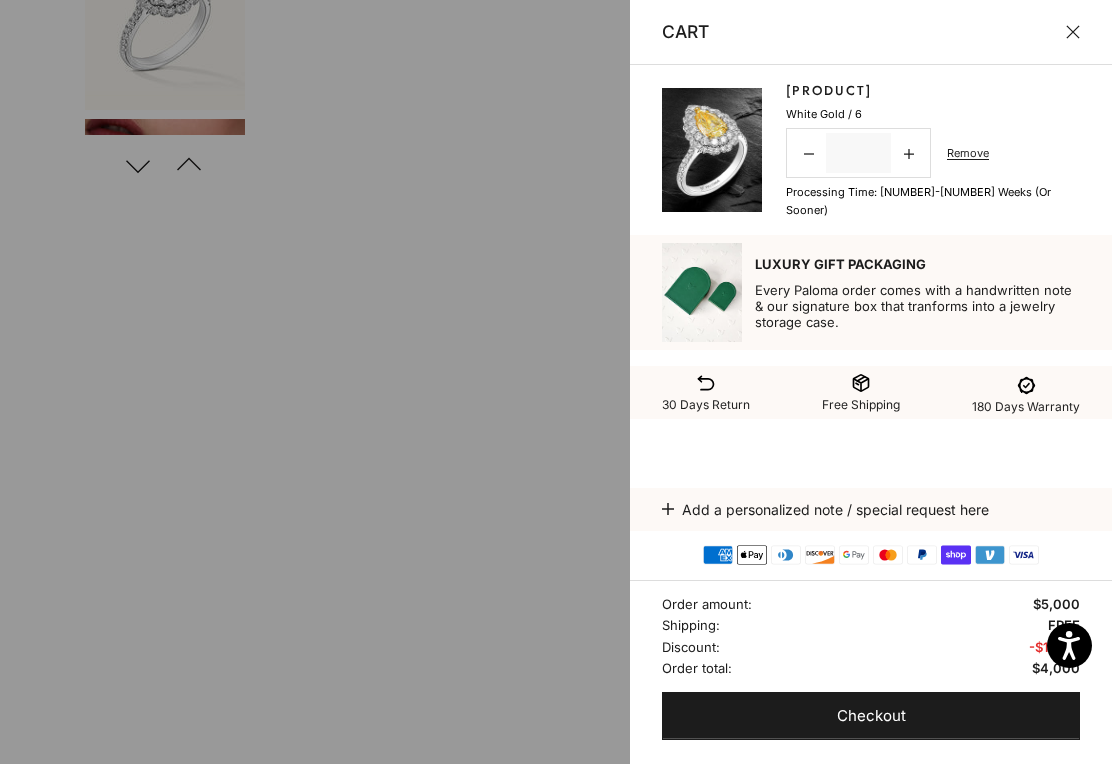 click on "Checkout" at bounding box center [871, 716] 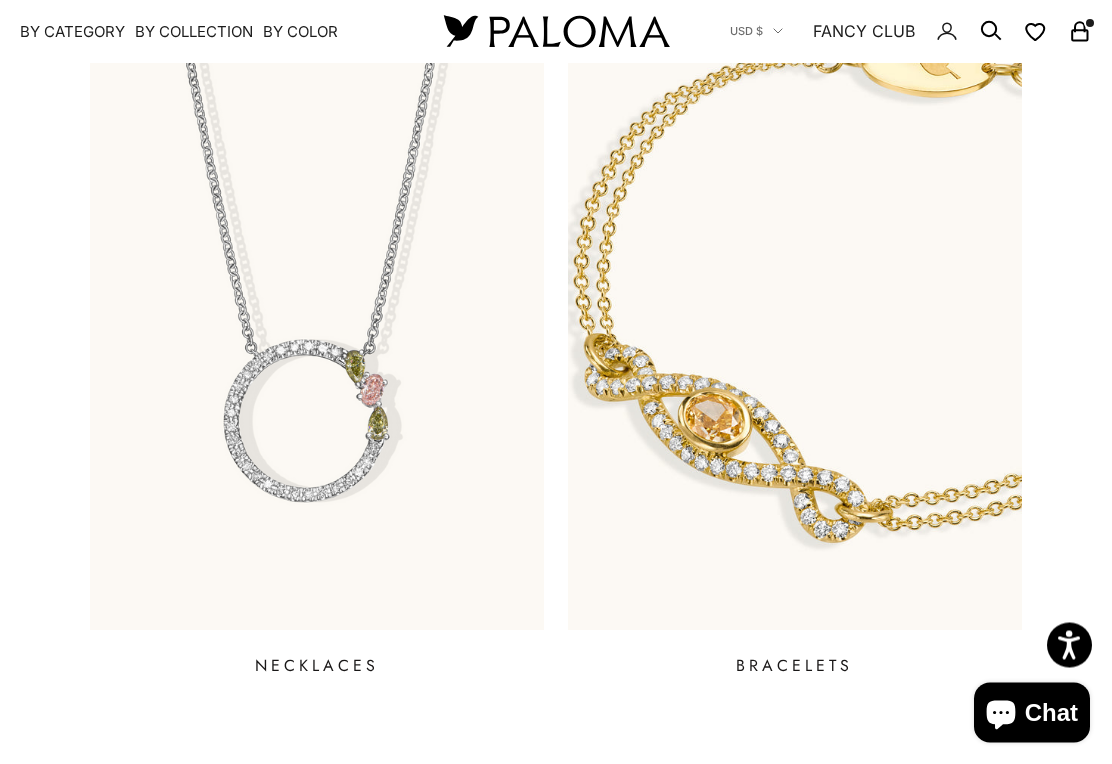 scroll, scrollTop: 1418, scrollLeft: 0, axis: vertical 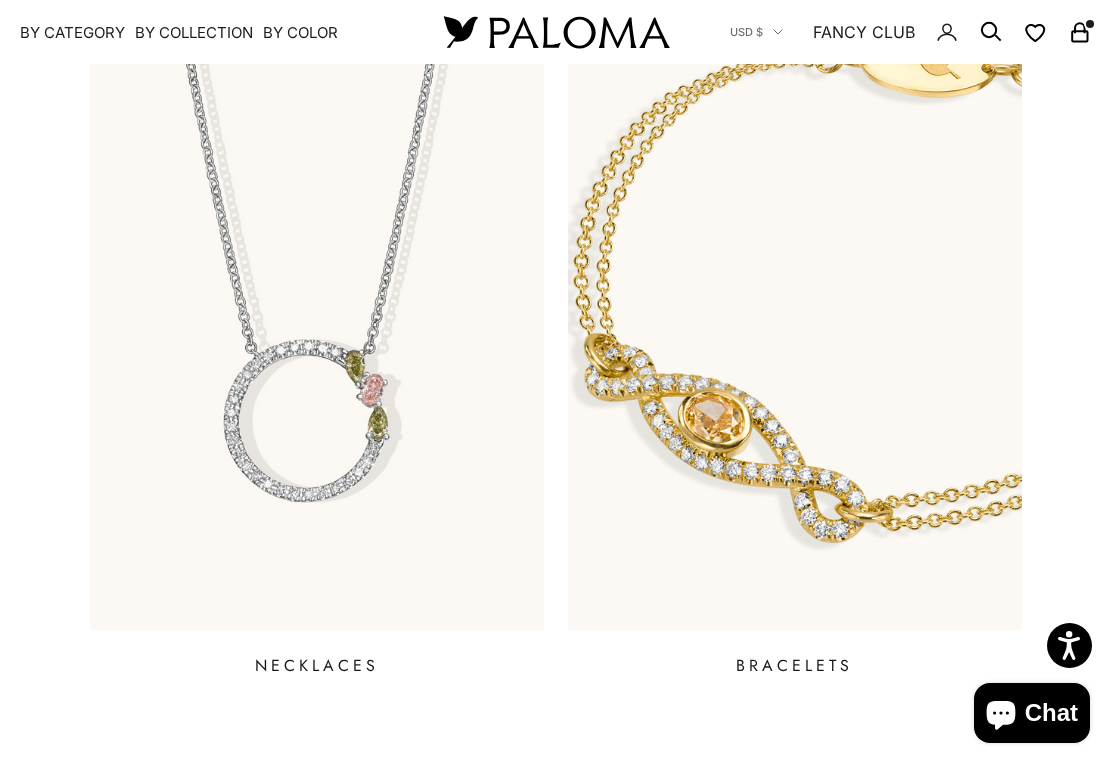 click at bounding box center [317, 321] 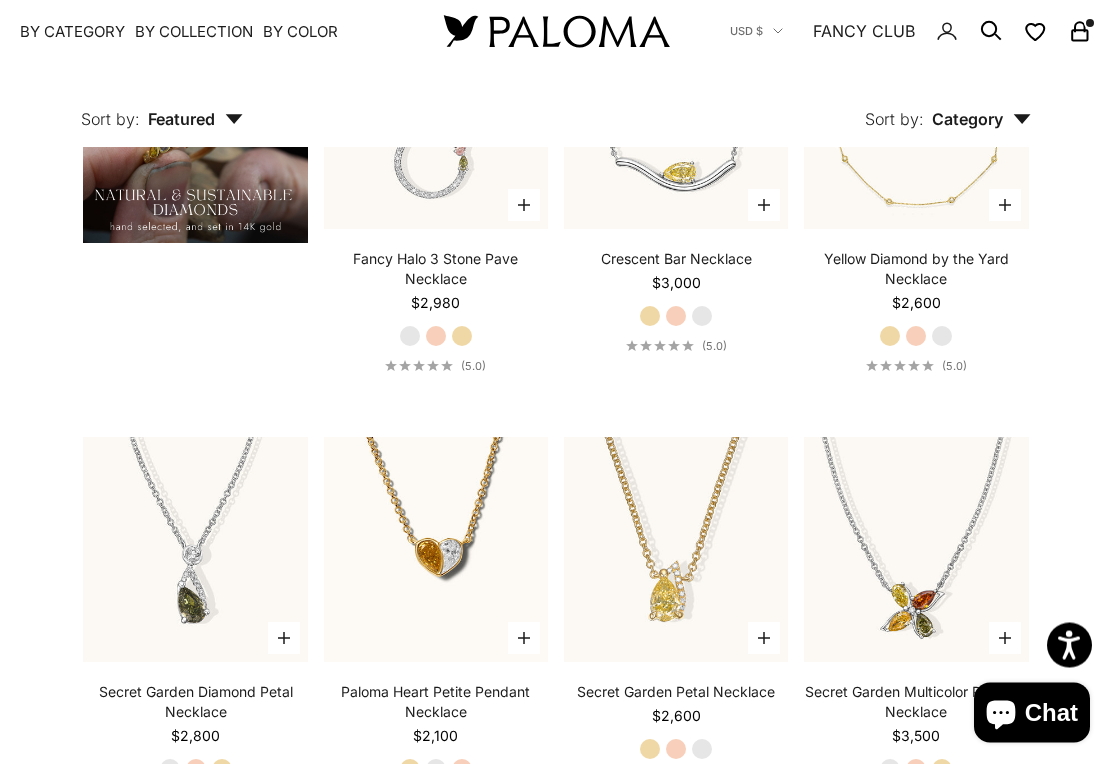 scroll, scrollTop: 1464, scrollLeft: 0, axis: vertical 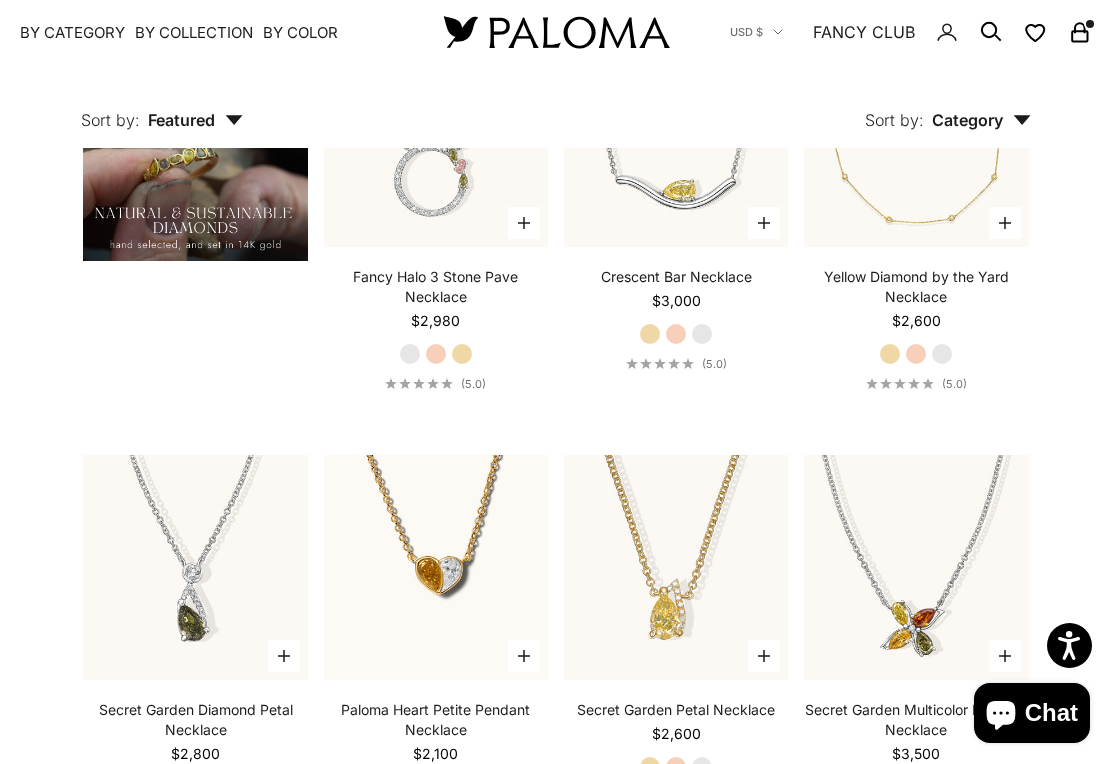 click at bounding box center [435, 135] 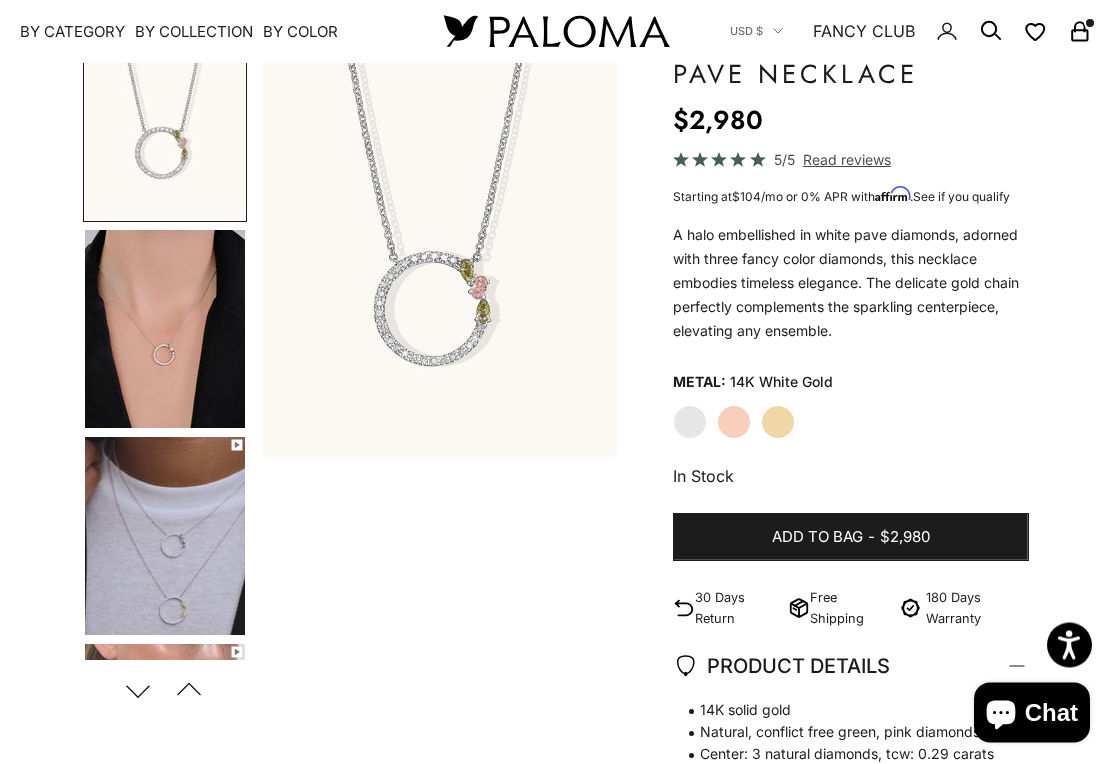 scroll, scrollTop: 173, scrollLeft: 0, axis: vertical 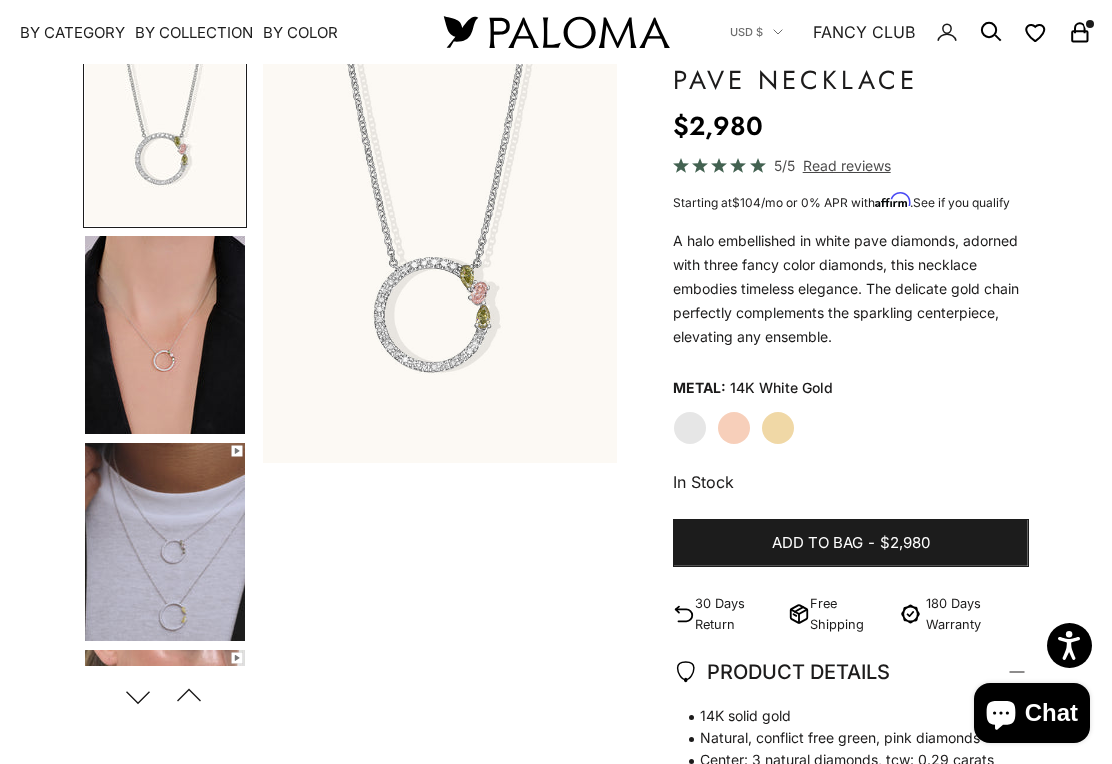 click at bounding box center [165, 542] 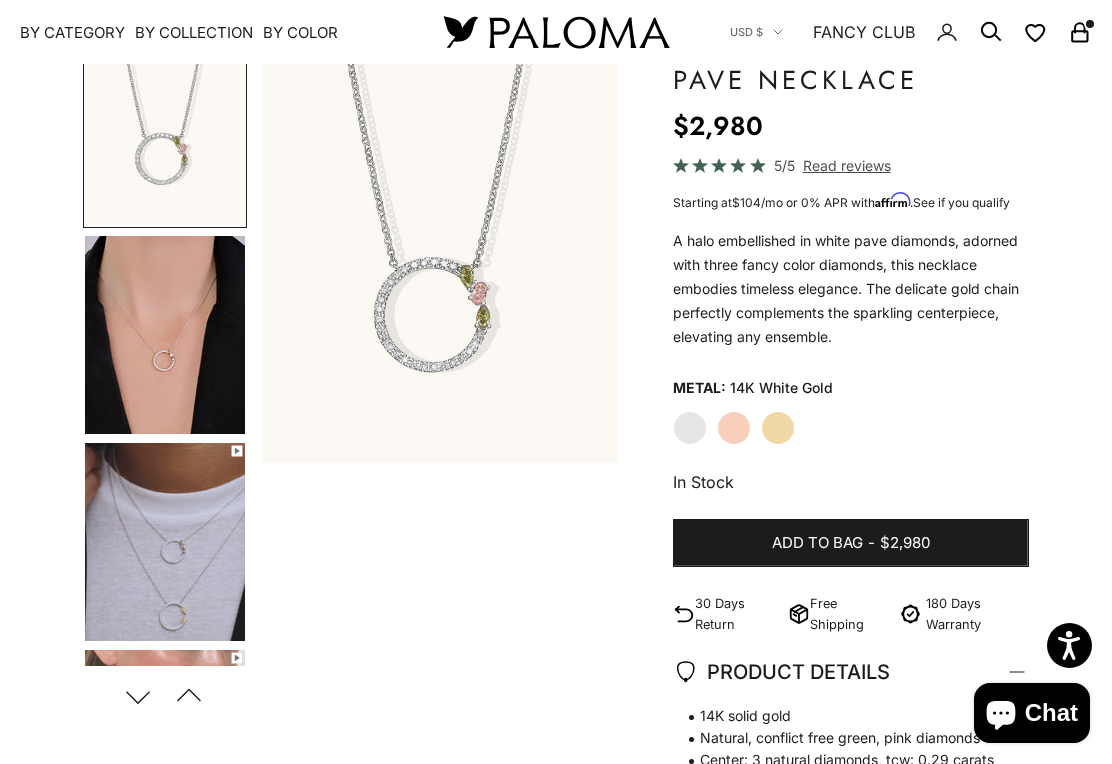 scroll, scrollTop: 61, scrollLeft: 0, axis: vertical 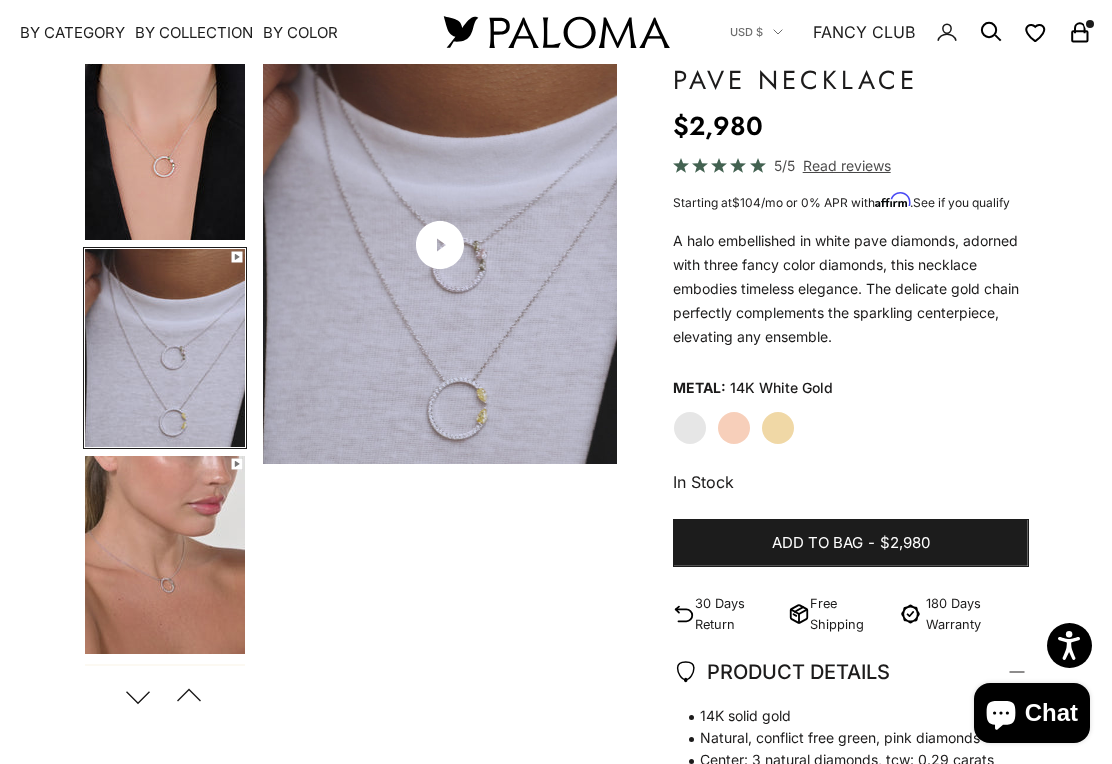 click at bounding box center (440, 245) 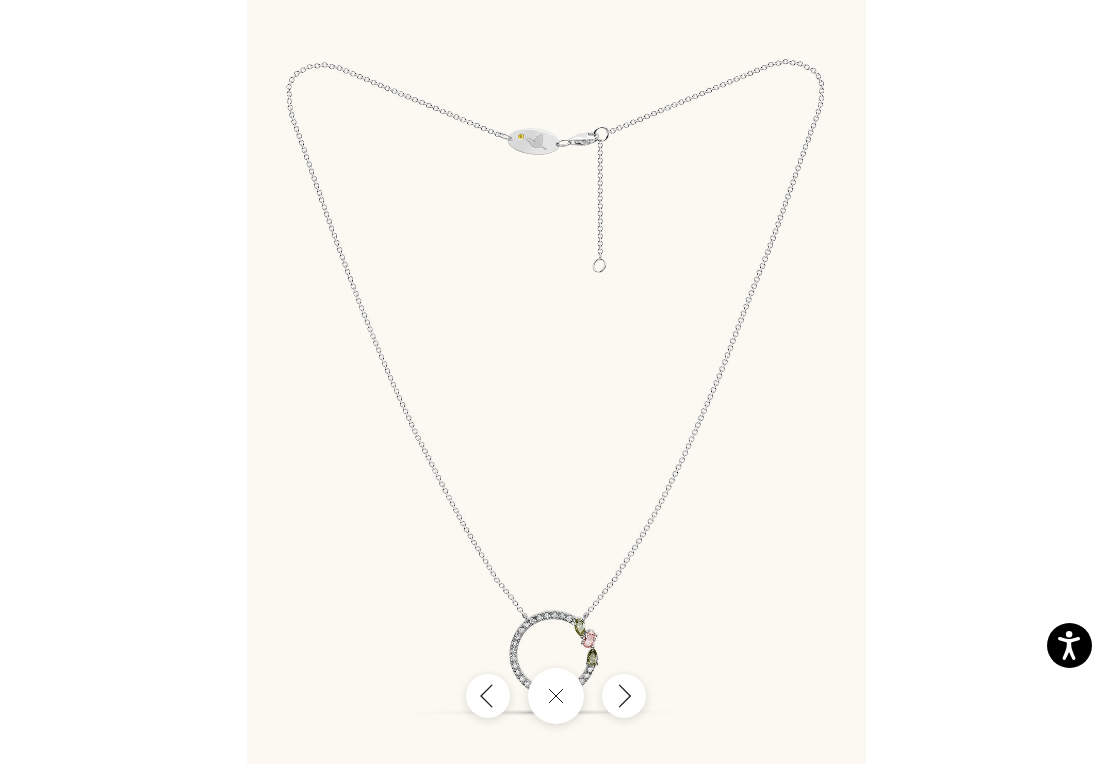 click 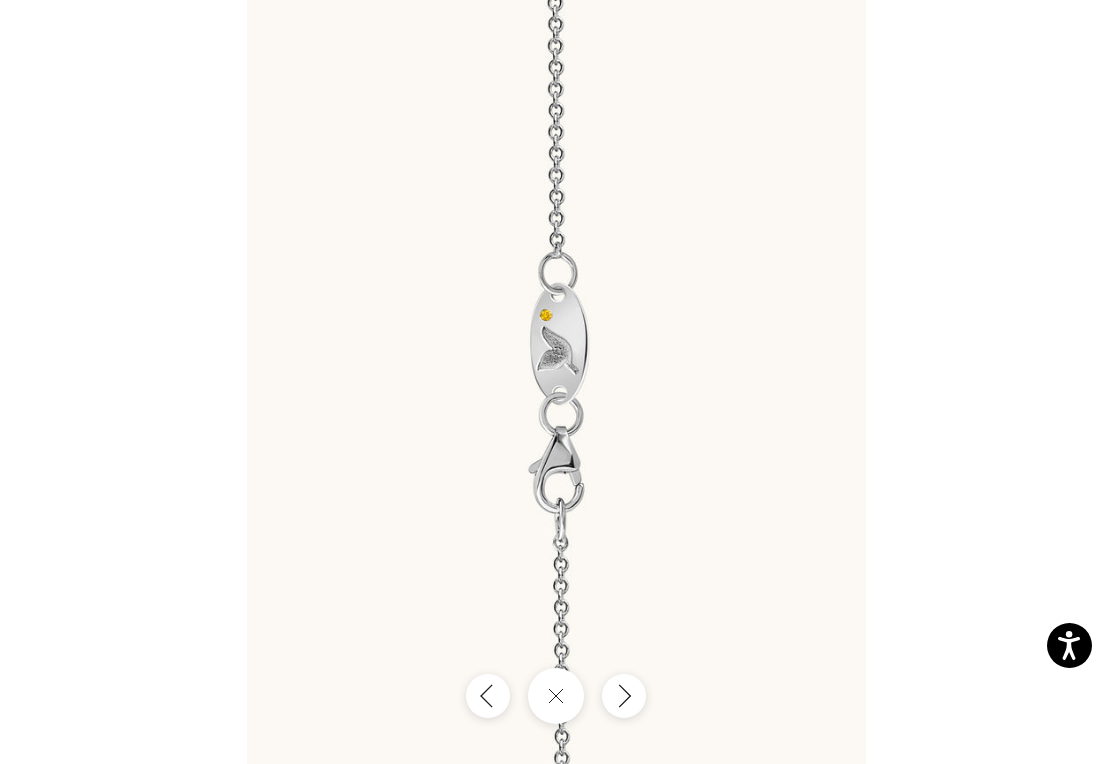 click at bounding box center [556, 382] 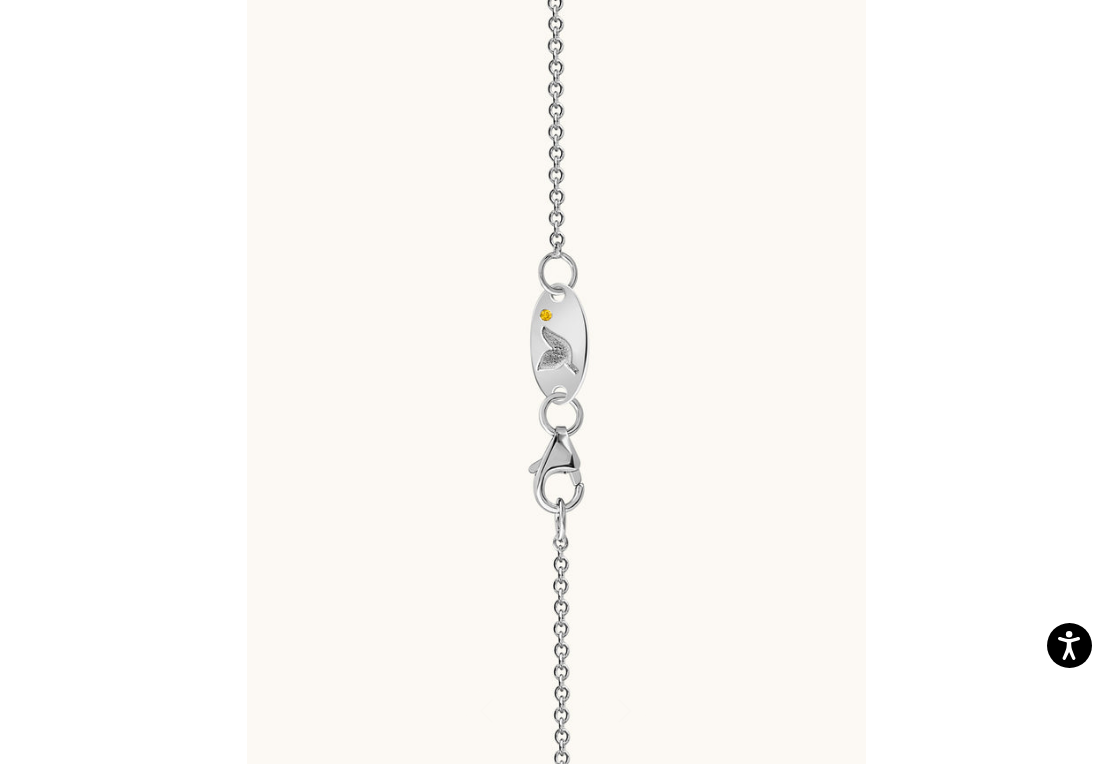 click at bounding box center (624, 711) 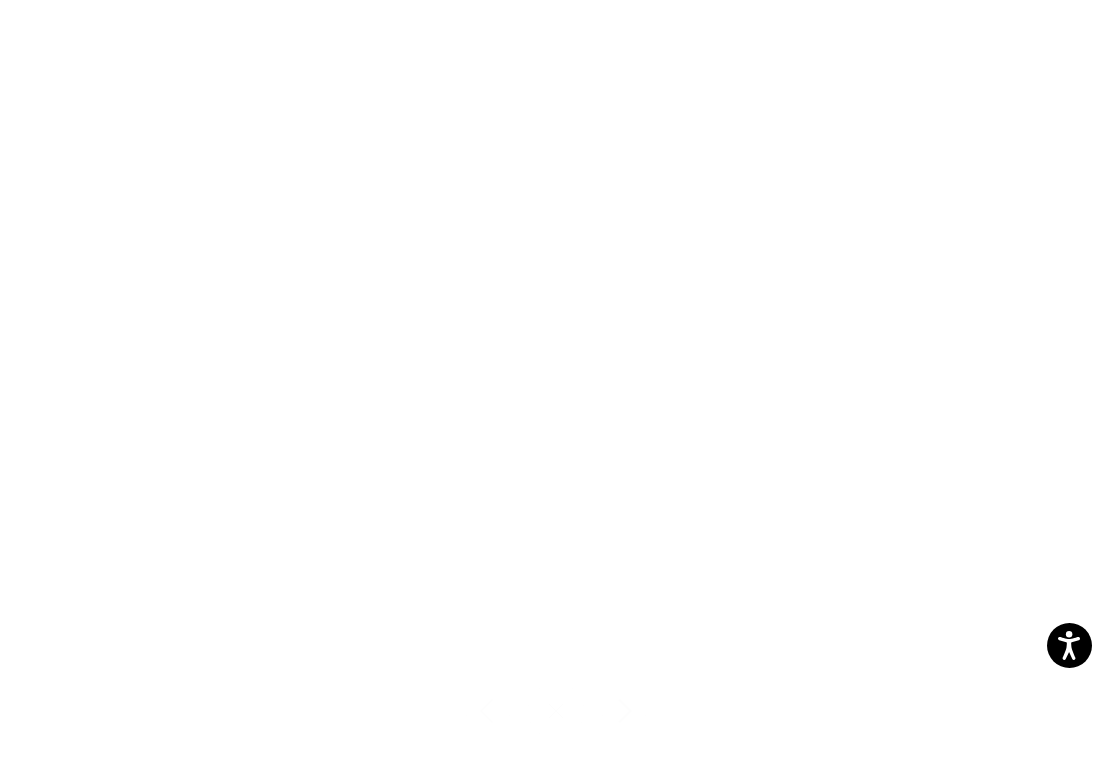 click at bounding box center (555, 382) 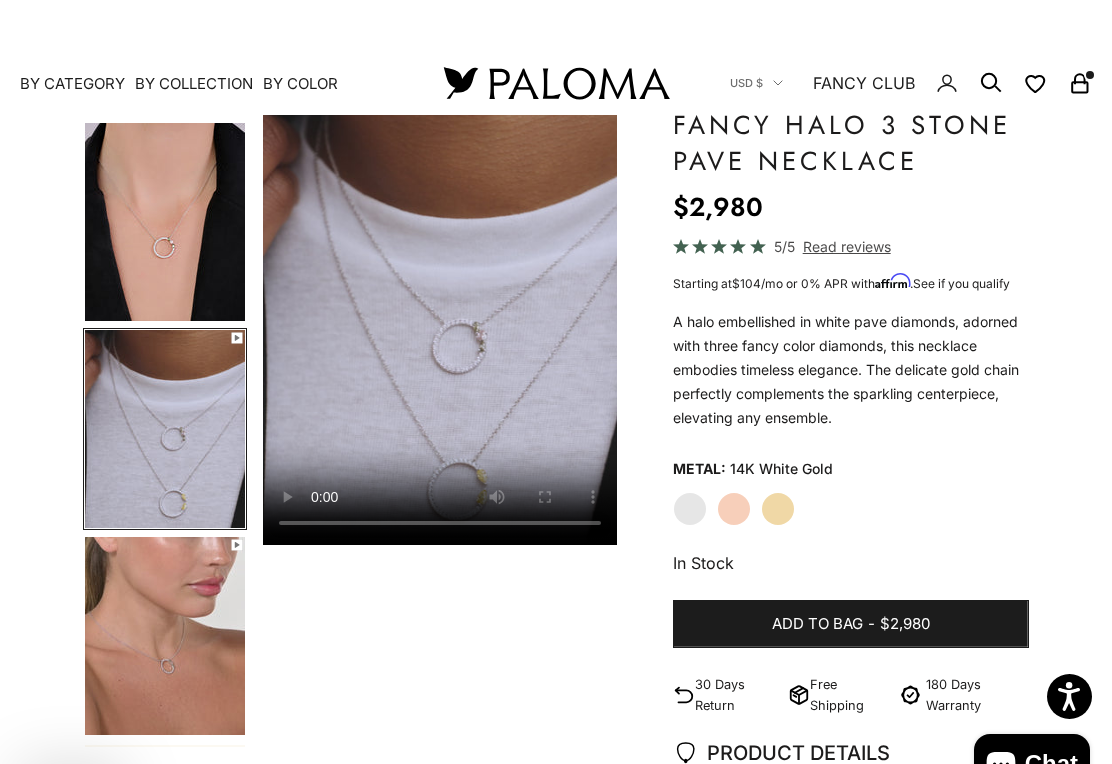 scroll, scrollTop: 0, scrollLeft: 0, axis: both 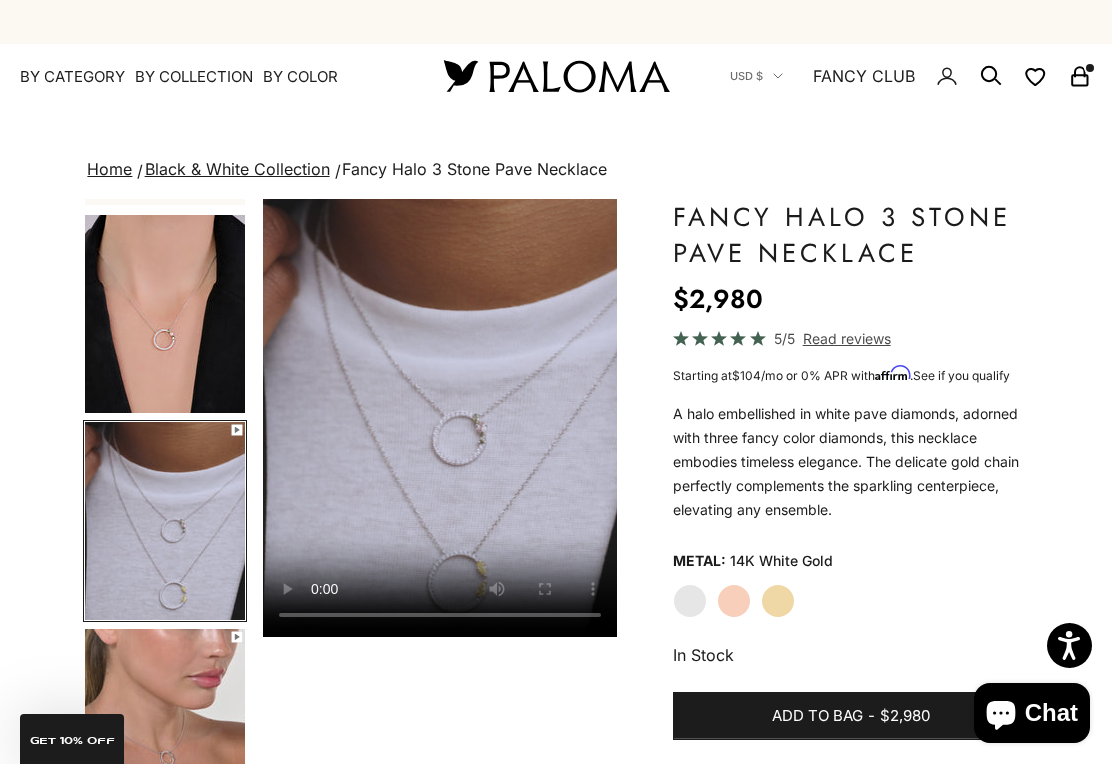 click on "Paloma Diamonds
Open navigation menu
Open search
By Category
Categories
Rings
Earrings
Necklaces
Bracelets
Piercings
Charms
Gift Card
Paloma High Jewelry
Best Sellers SHOP NOW Diamond Must Haves SHOP NOW
By Collection
Collections
Blossom
Crescent
Secret Garden
Paloma Classics
Fancy Halo" at bounding box center (556, 76) 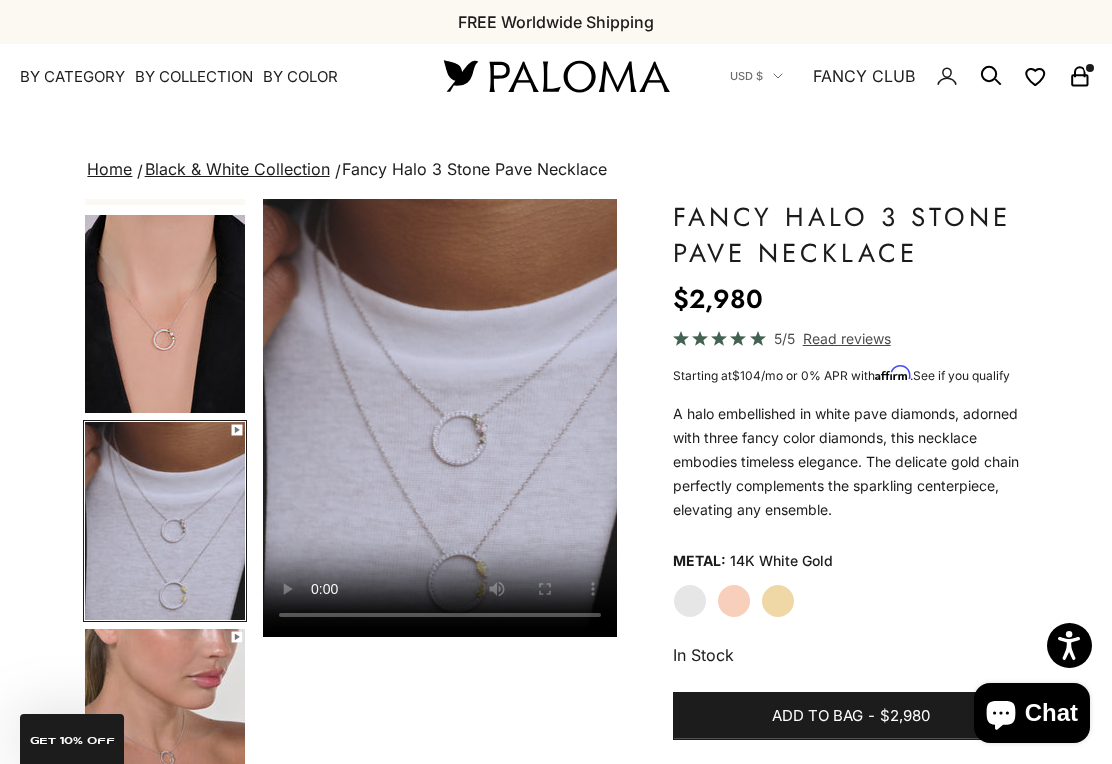 click on "By Category" at bounding box center [72, 77] 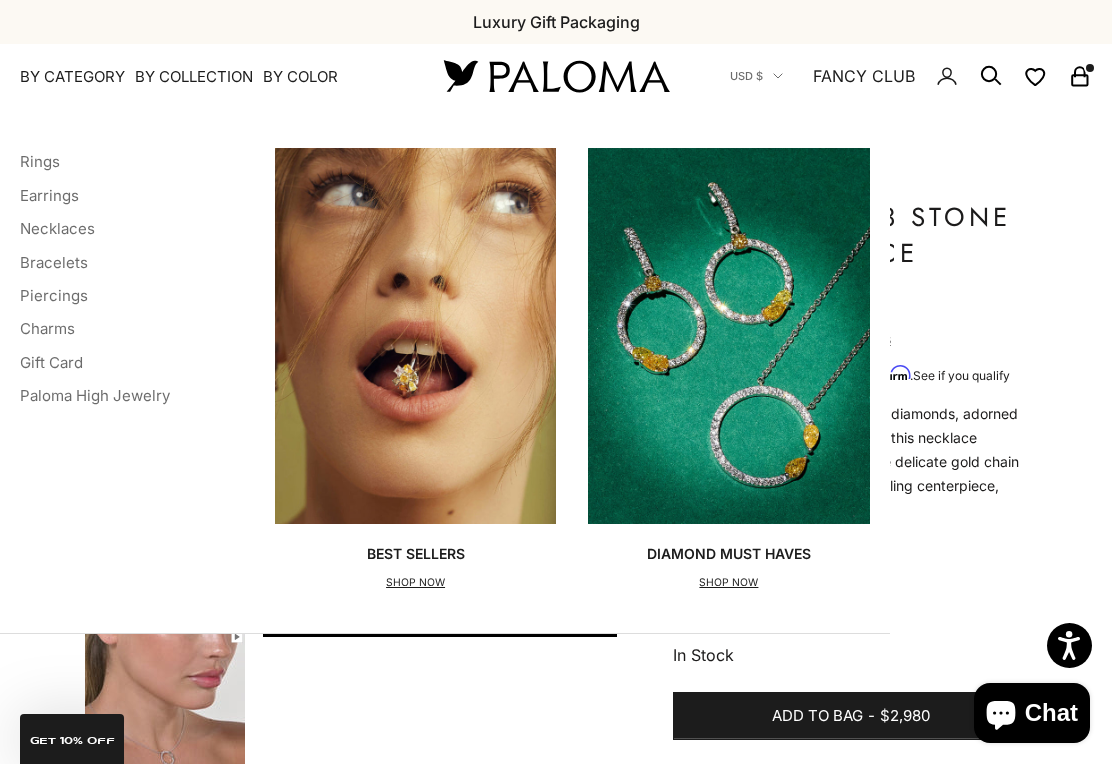 click on "Paloma High Jewelry" at bounding box center (95, 395) 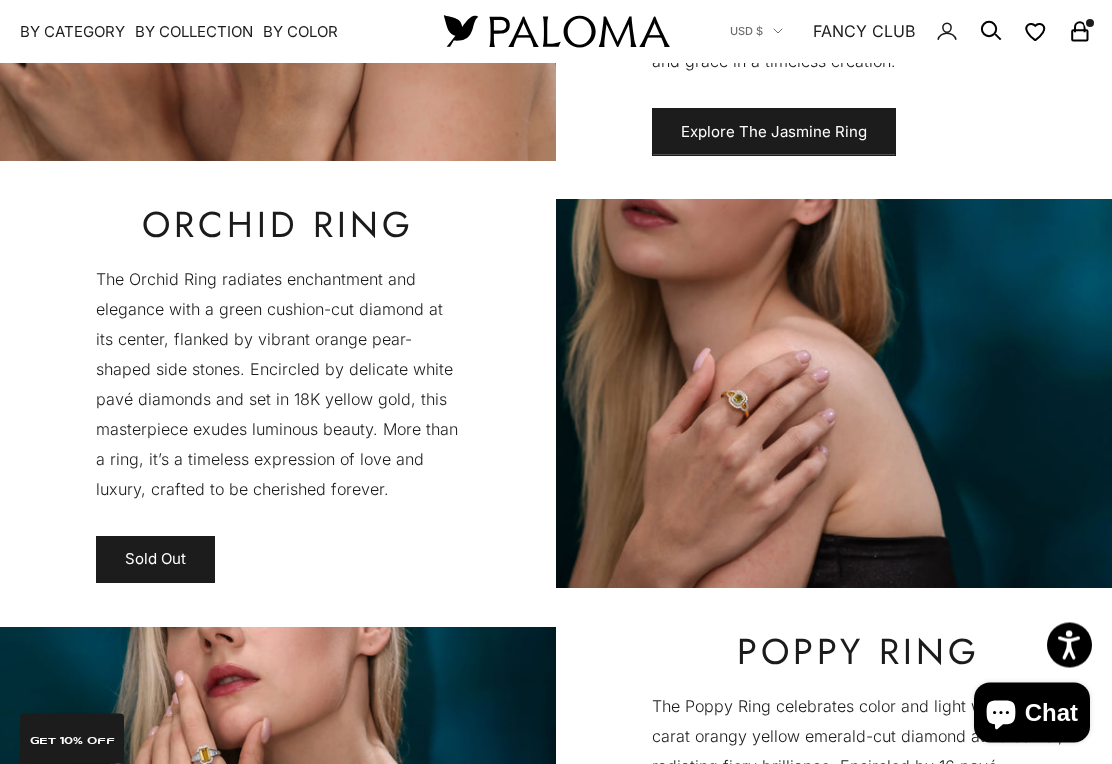 scroll, scrollTop: 738, scrollLeft: 0, axis: vertical 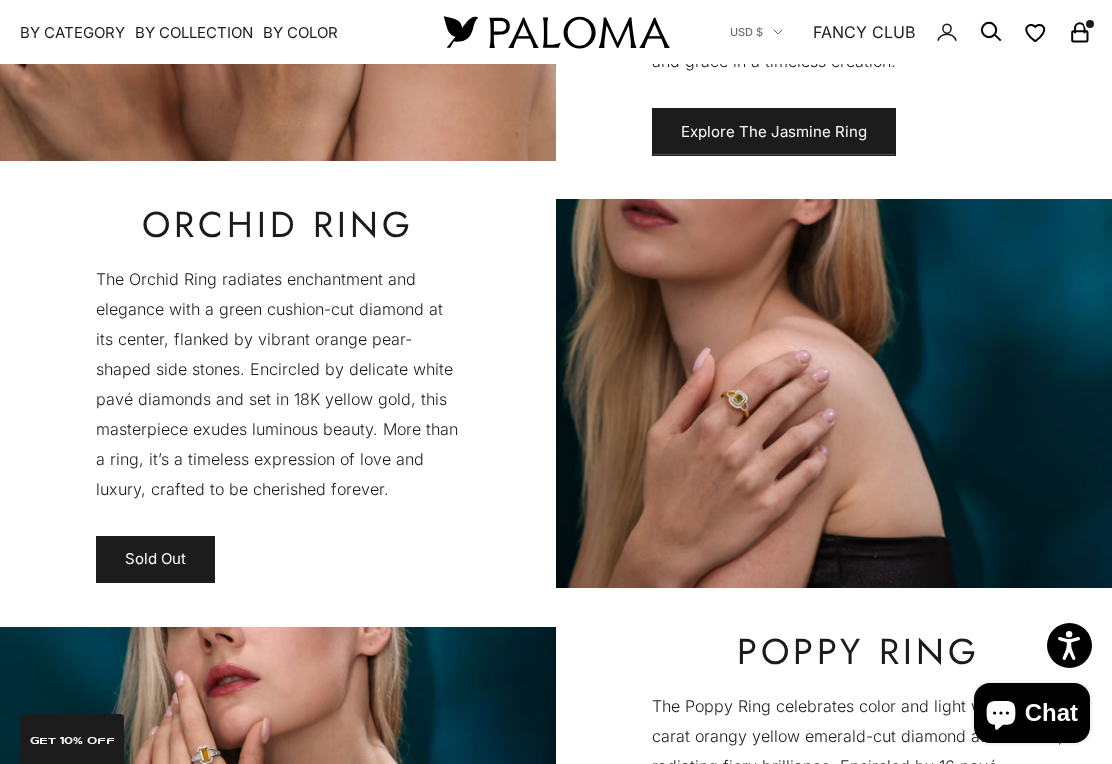 click at bounding box center (834, 393) 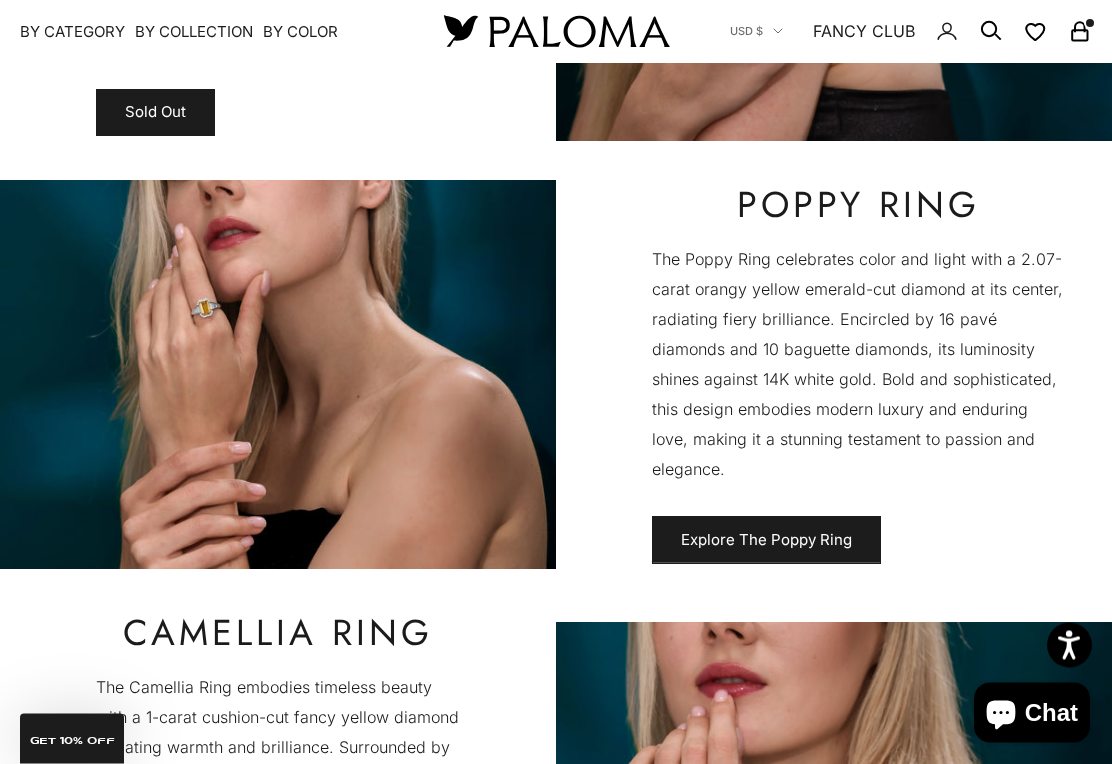 scroll, scrollTop: 1186, scrollLeft: 0, axis: vertical 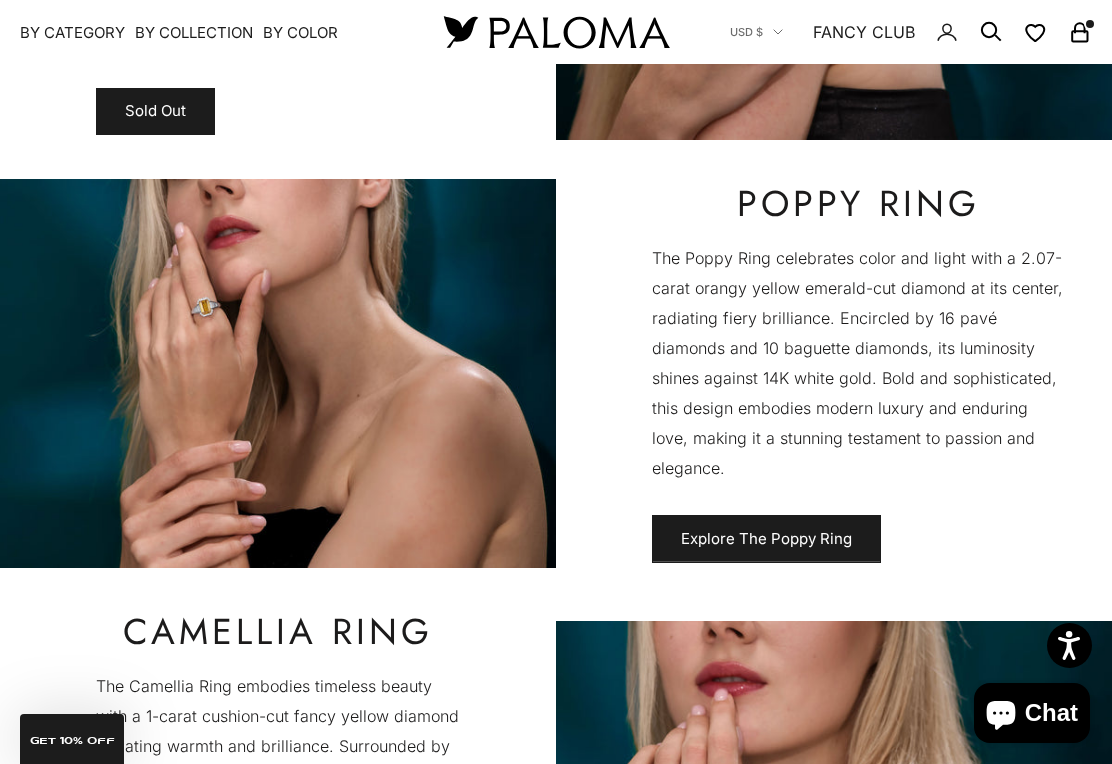 click on "Explore The Poppy Ring" at bounding box center (766, 539) 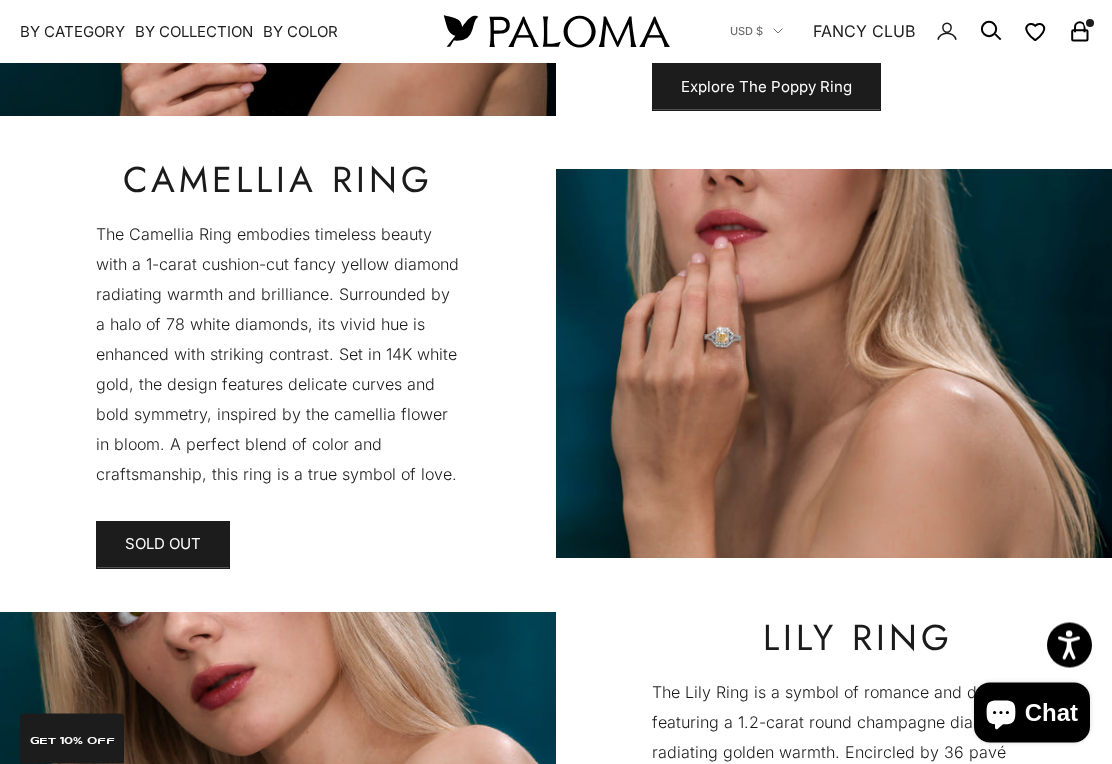 scroll, scrollTop: 1638, scrollLeft: 0, axis: vertical 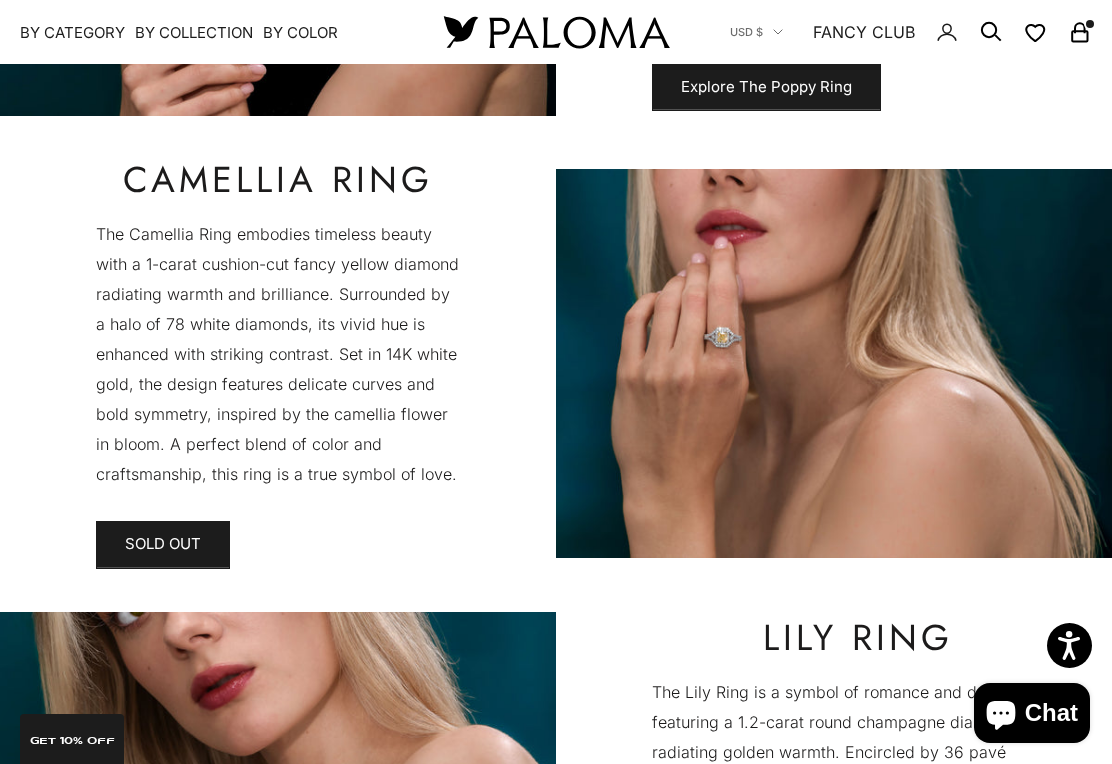 click at bounding box center (834, 363) 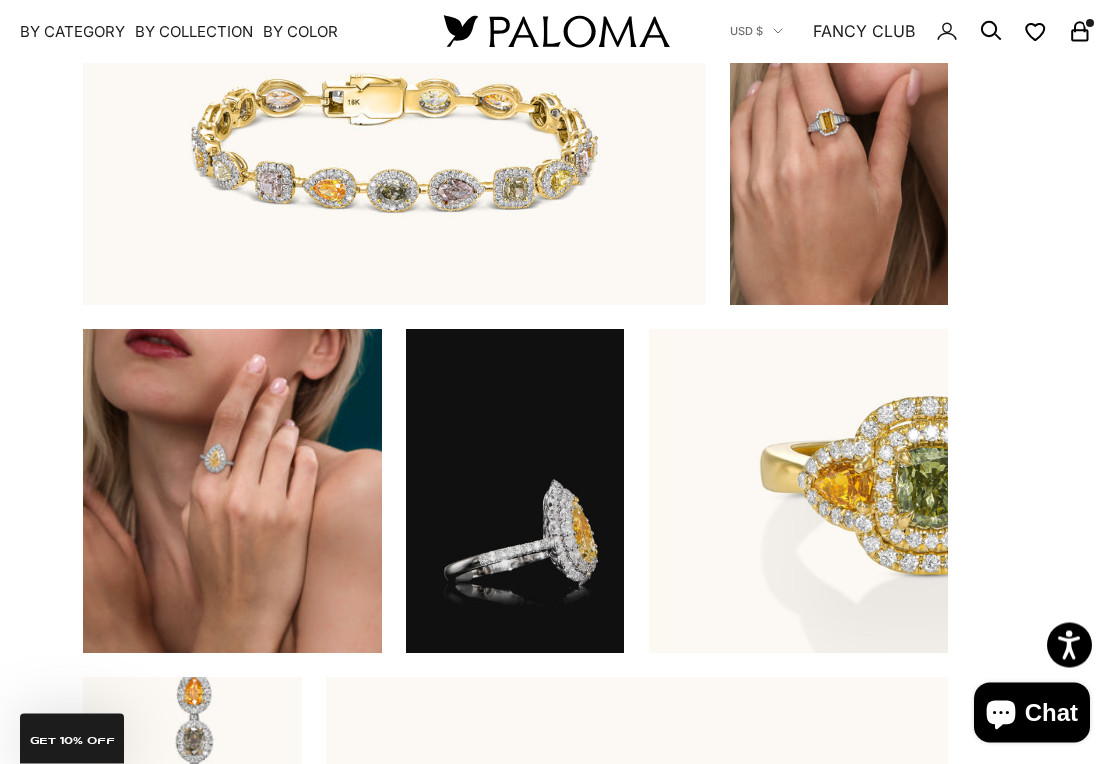 scroll, scrollTop: 3949, scrollLeft: 0, axis: vertical 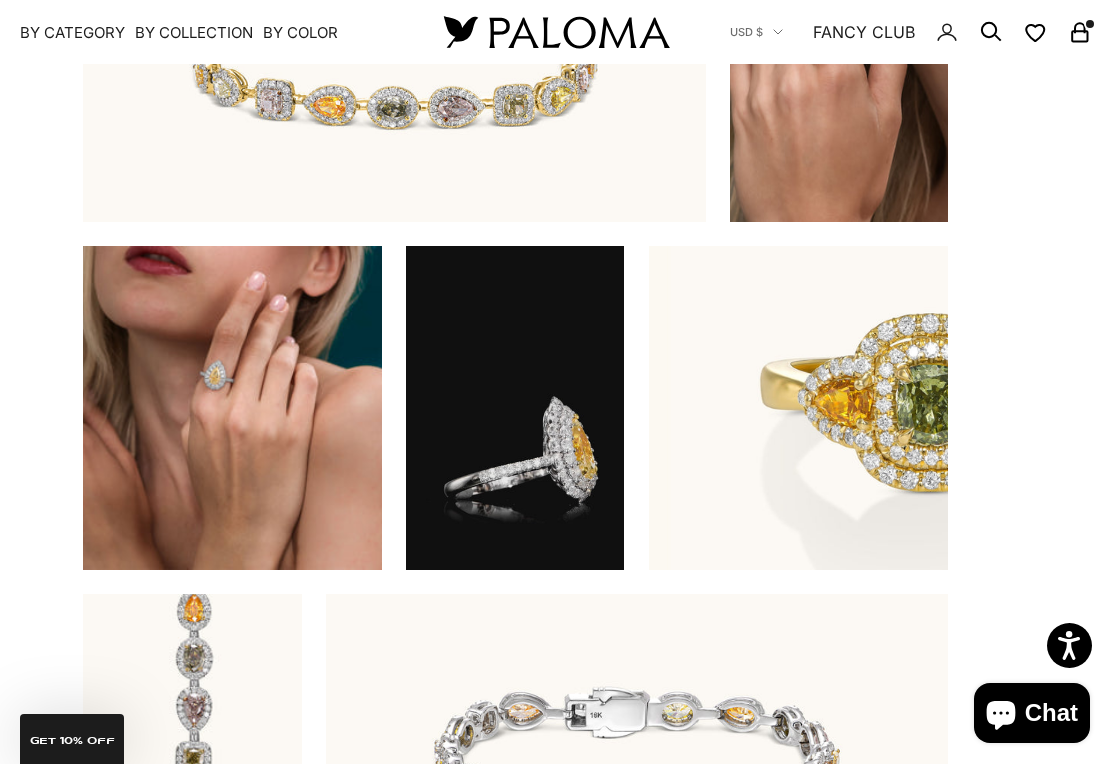 click at bounding box center (798, 408) 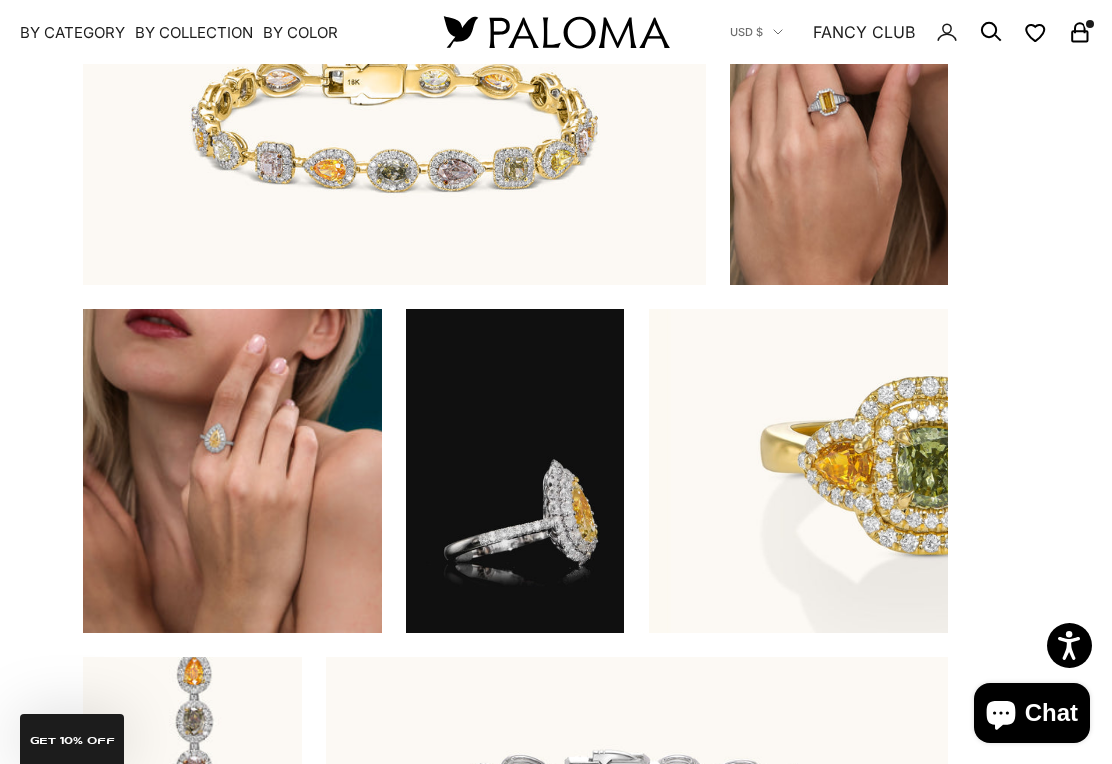 scroll, scrollTop: 3885, scrollLeft: 0, axis: vertical 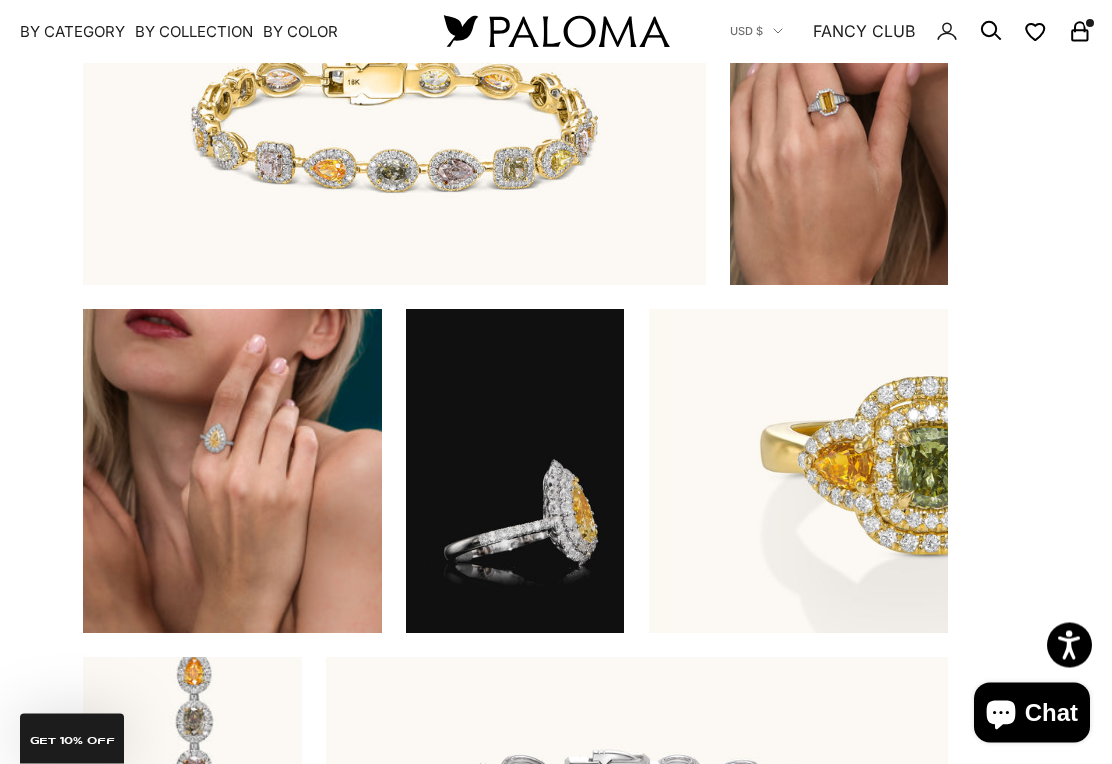 click at bounding box center [515, 472] 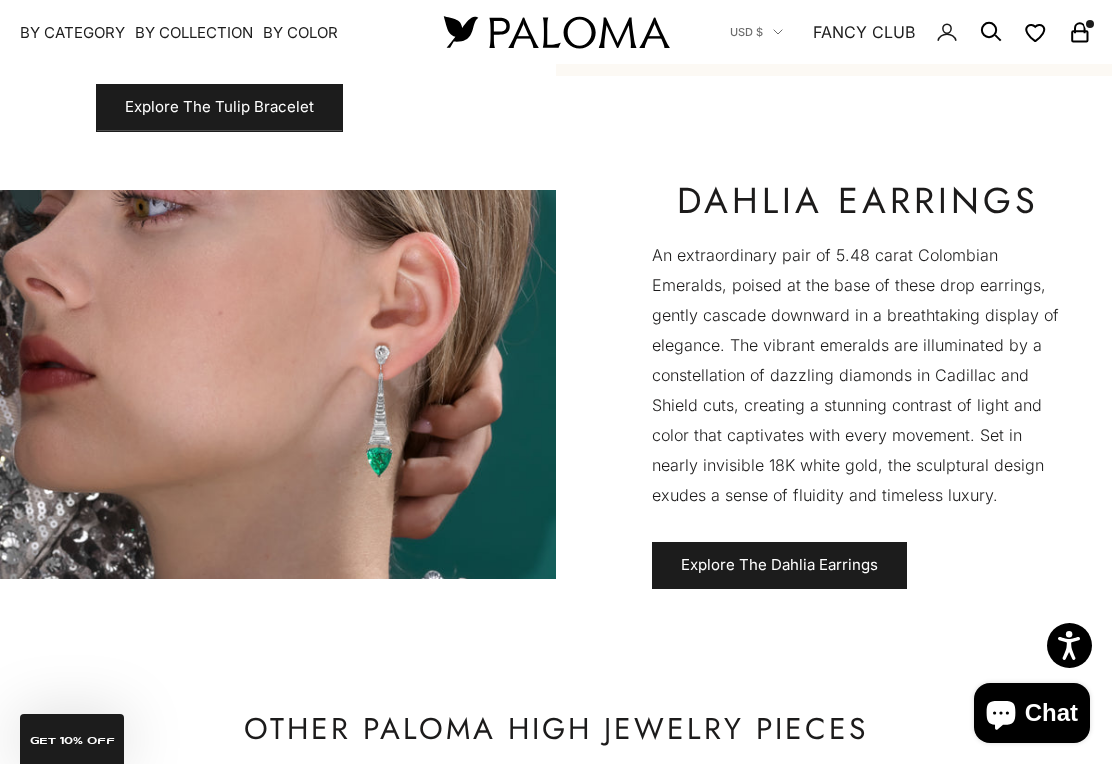 scroll, scrollTop: 3033, scrollLeft: 0, axis: vertical 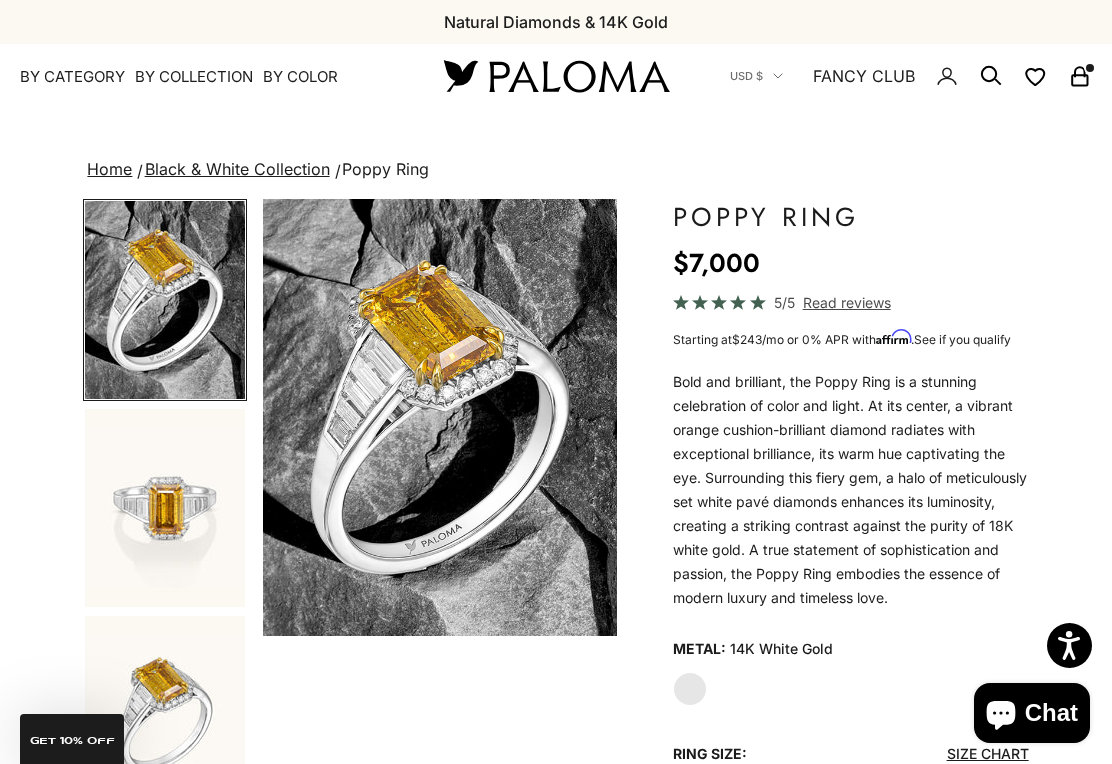click at bounding box center [165, 508] 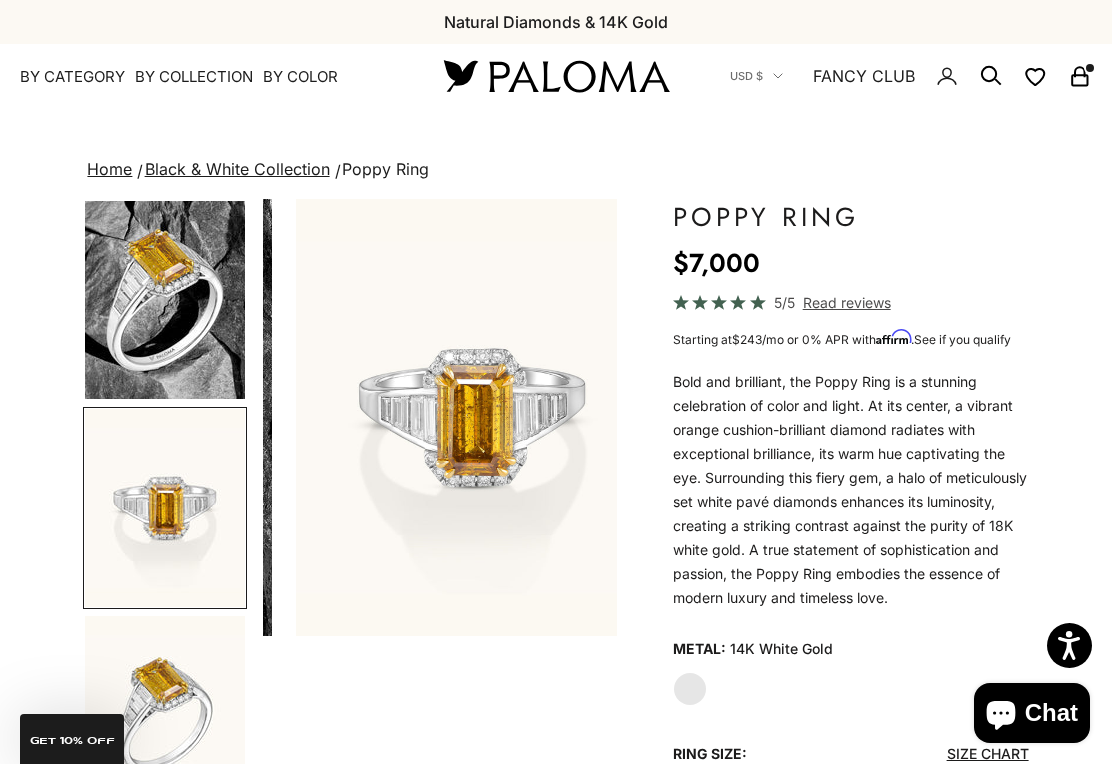 scroll, scrollTop: 0, scrollLeft: 378, axis: horizontal 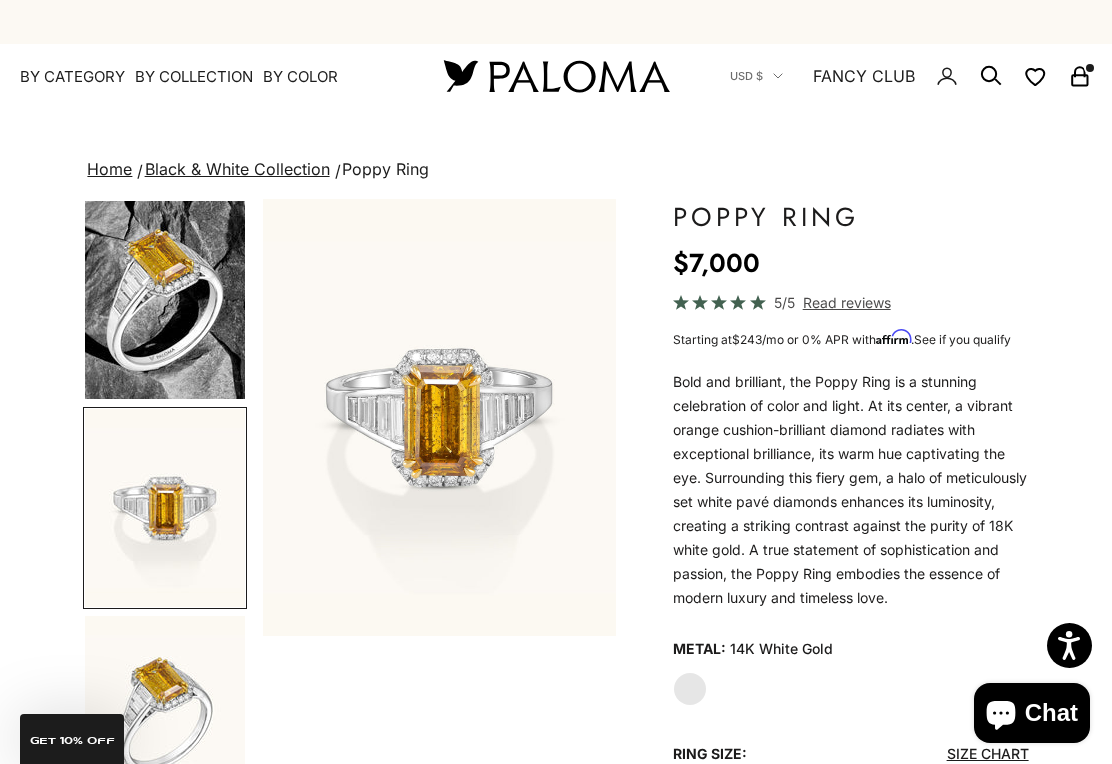 click at bounding box center [165, 715] 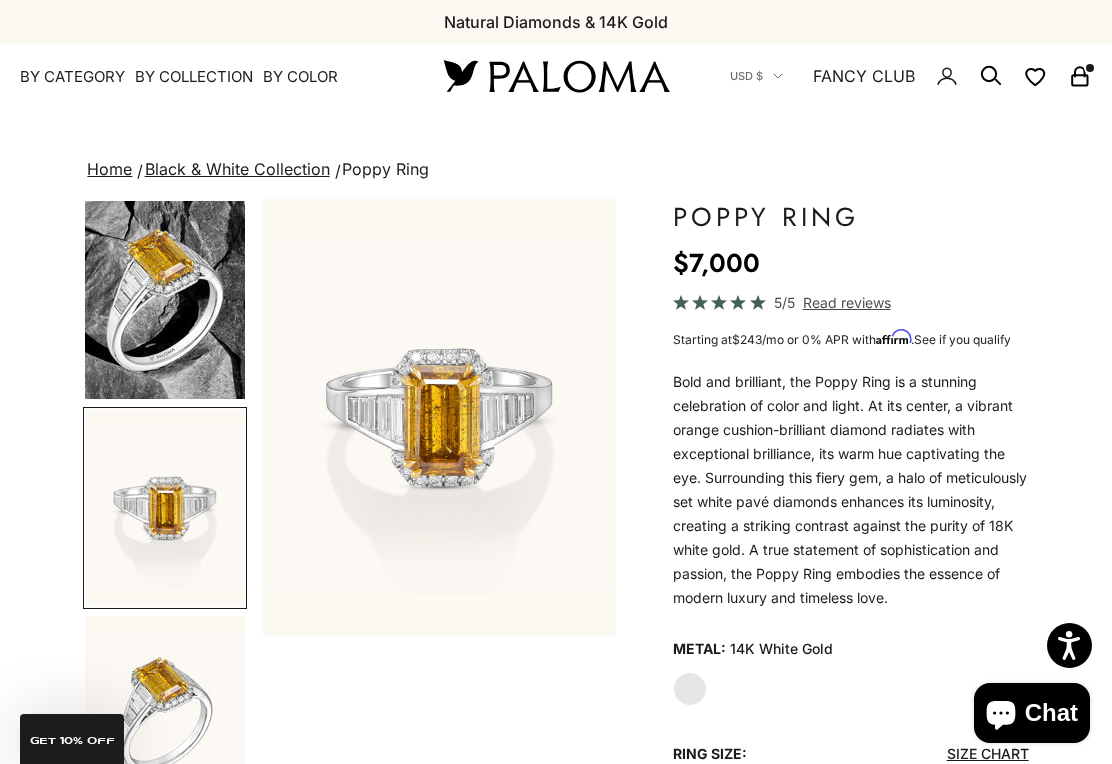 scroll, scrollTop: 74, scrollLeft: 0, axis: vertical 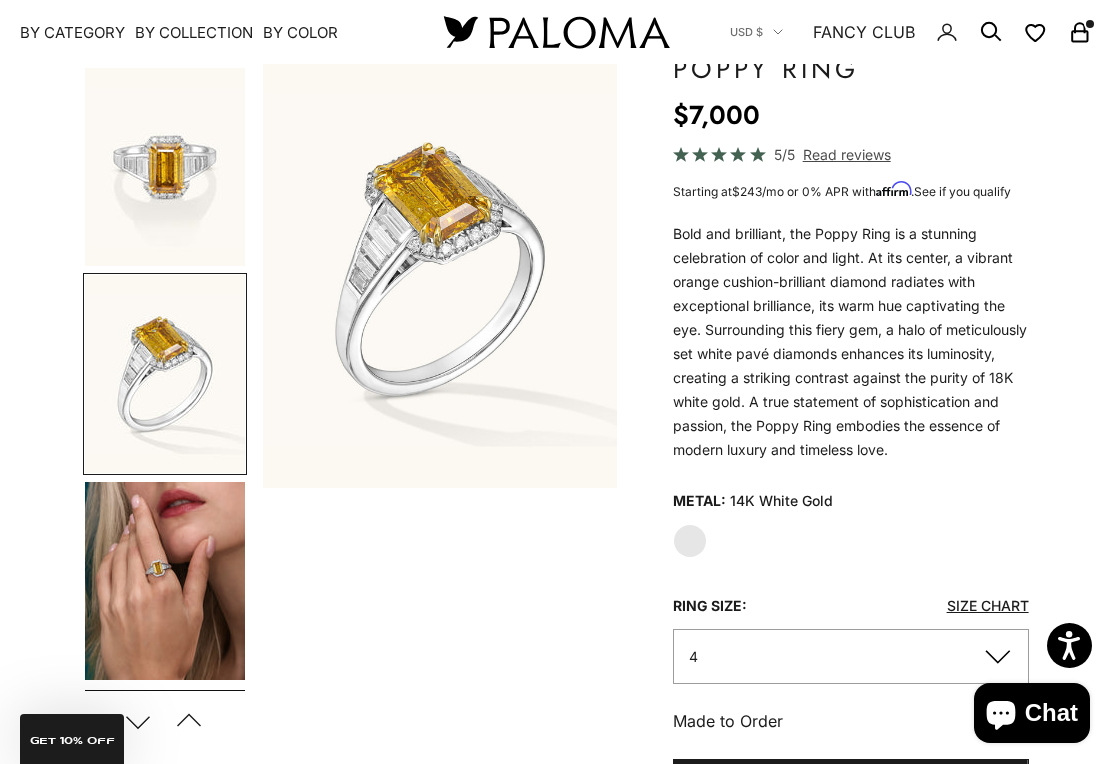 click at bounding box center (165, 581) 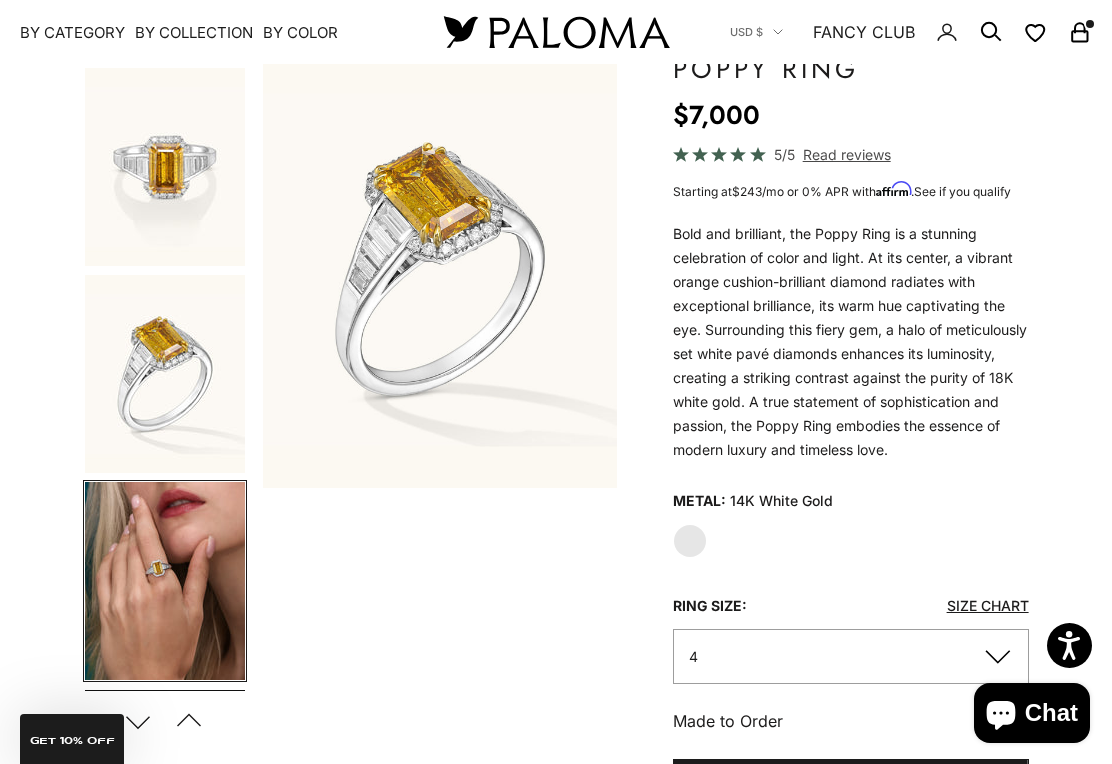 scroll, scrollTop: 387, scrollLeft: 0, axis: vertical 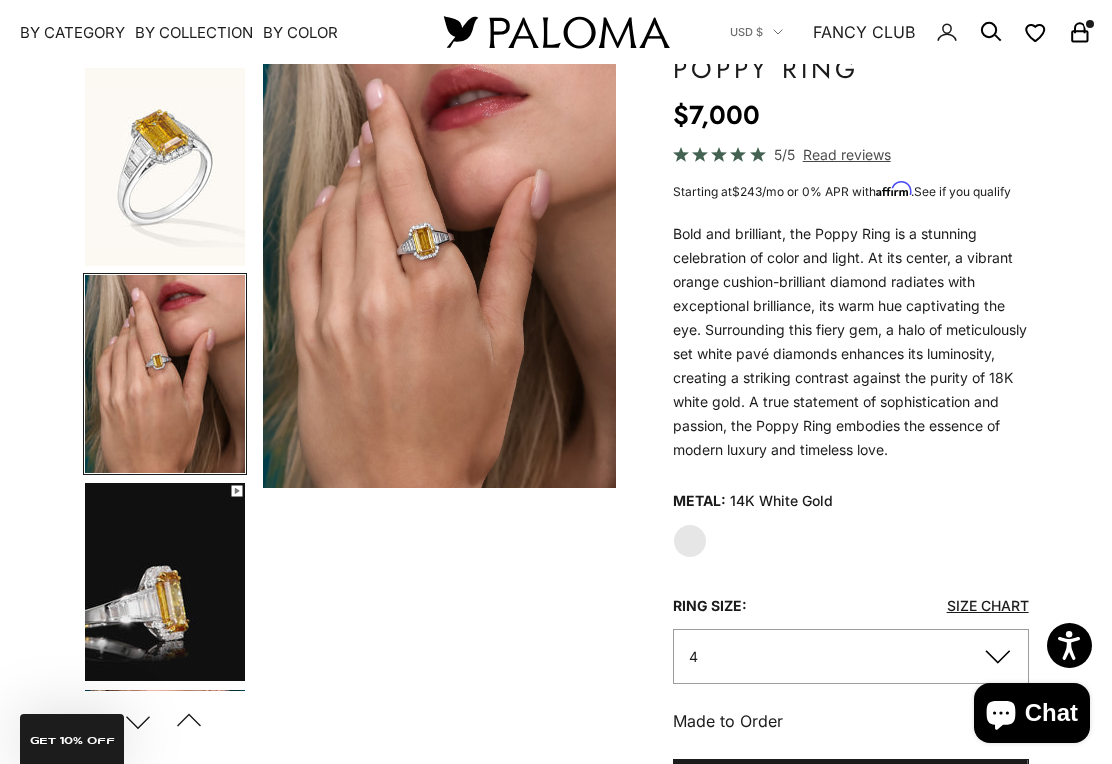 click at bounding box center [440, 269] 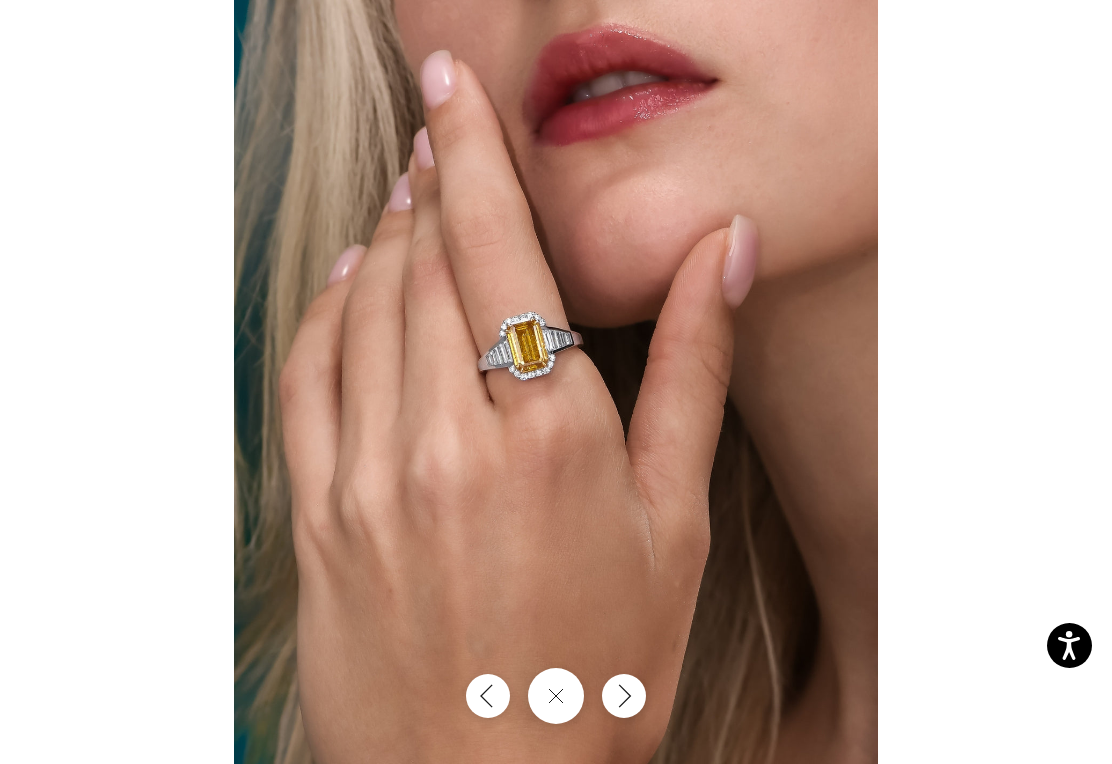 click 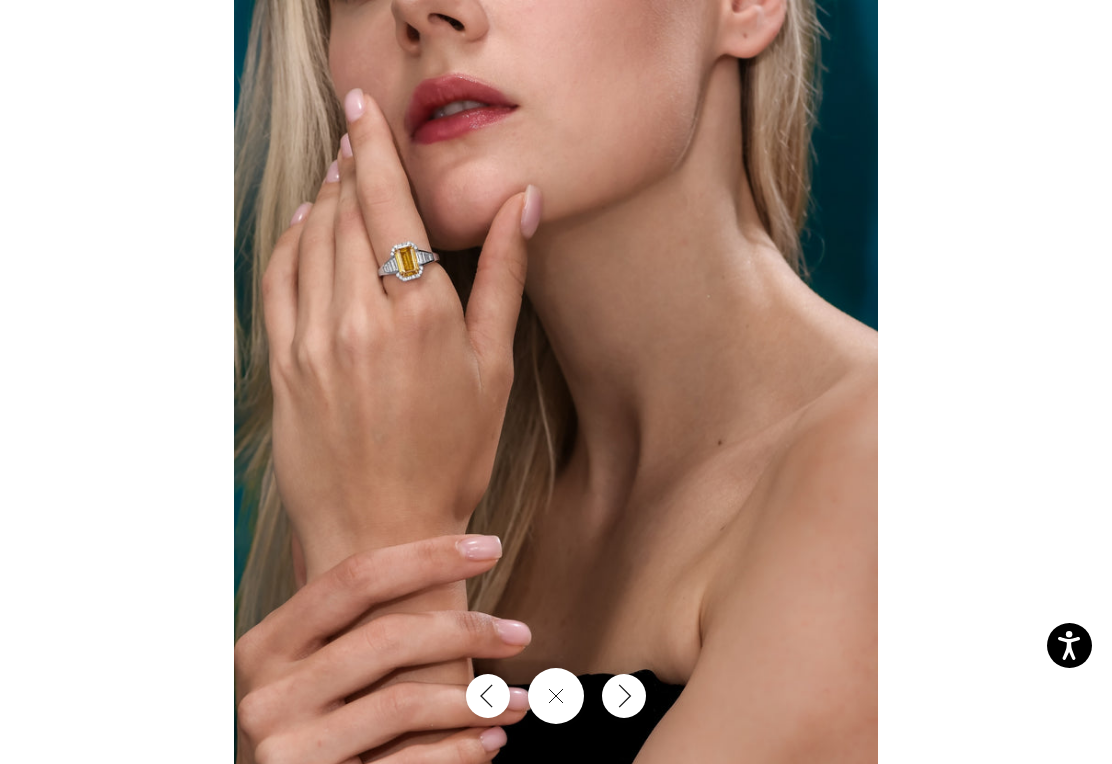 click 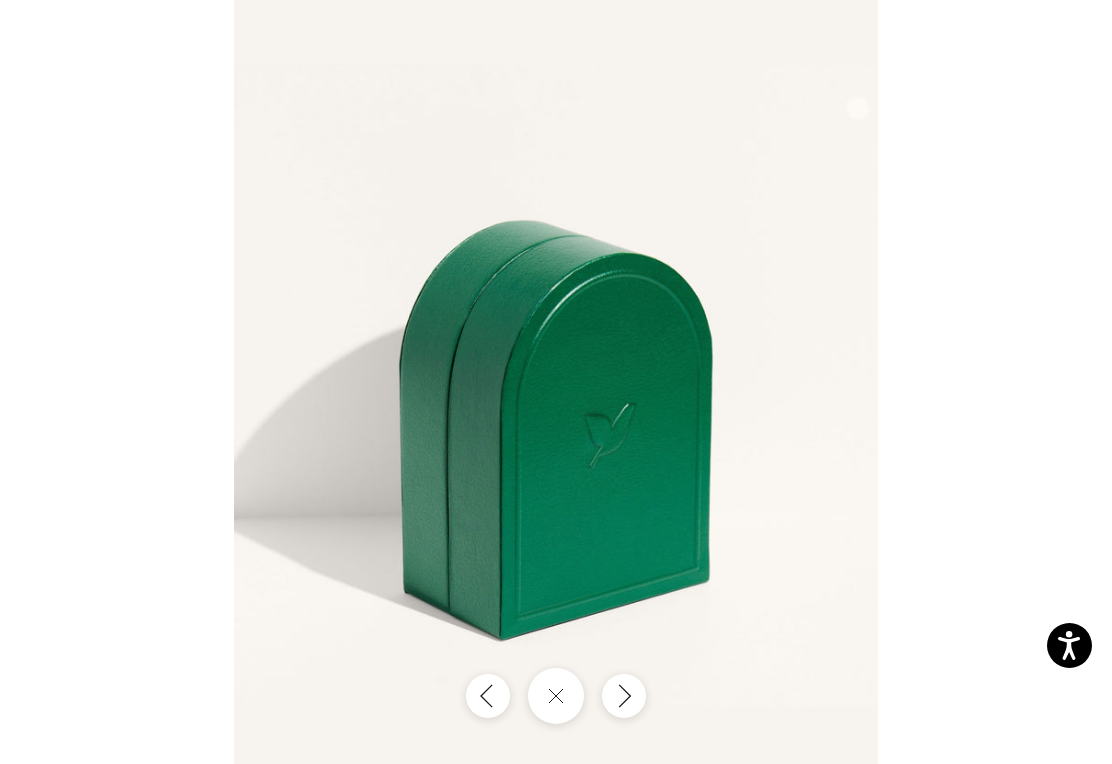 click 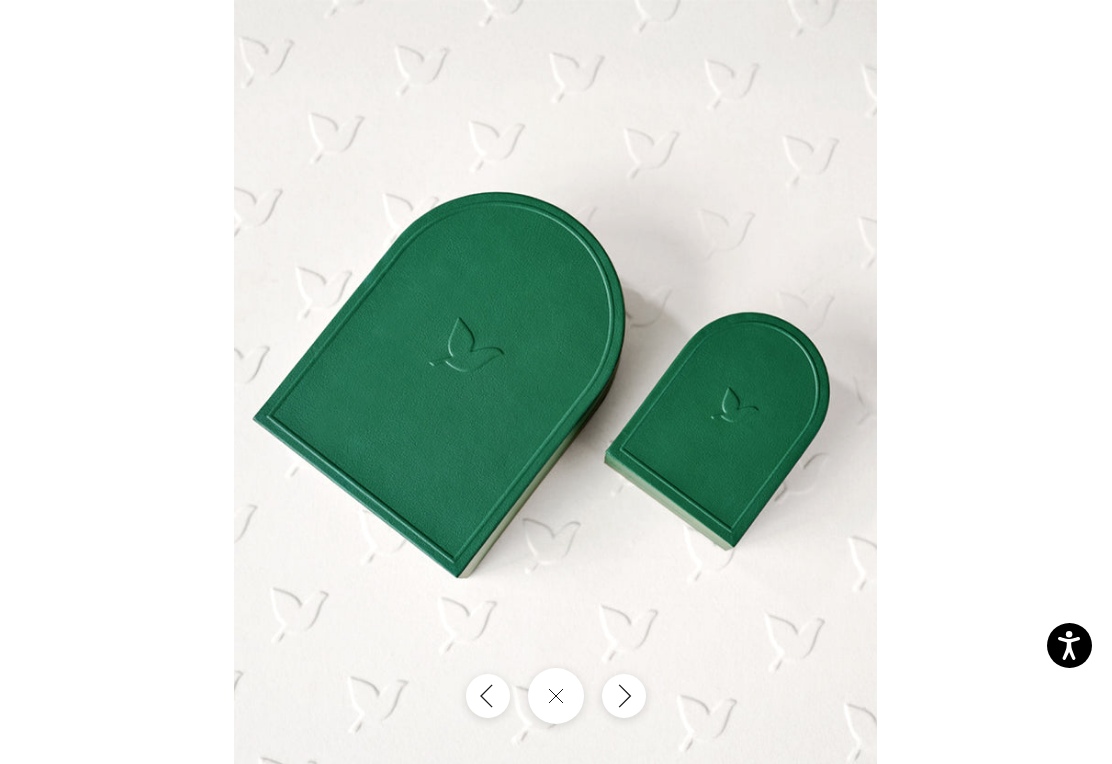 click 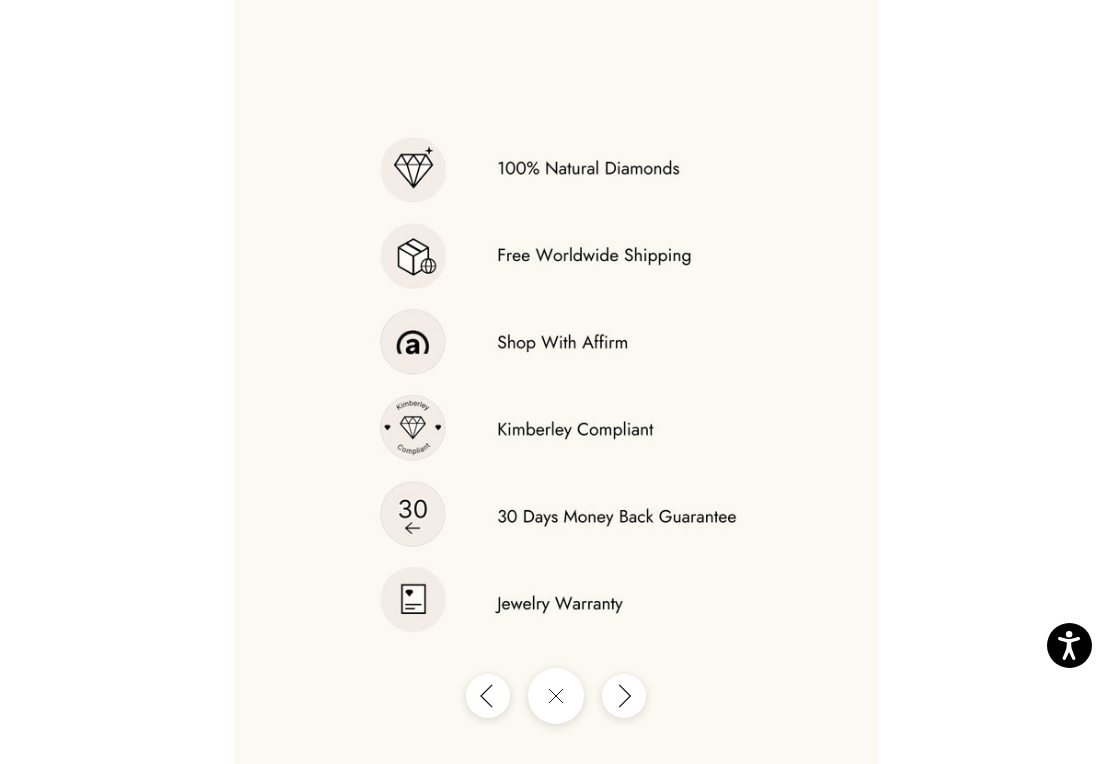 click 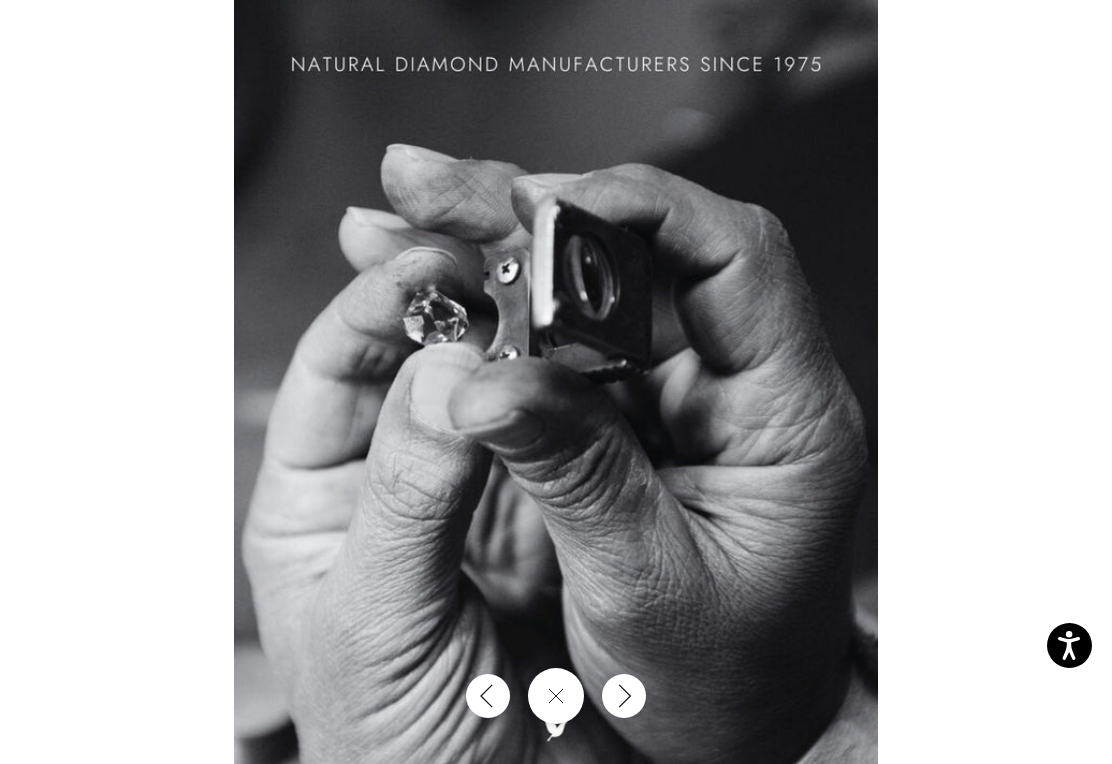 click 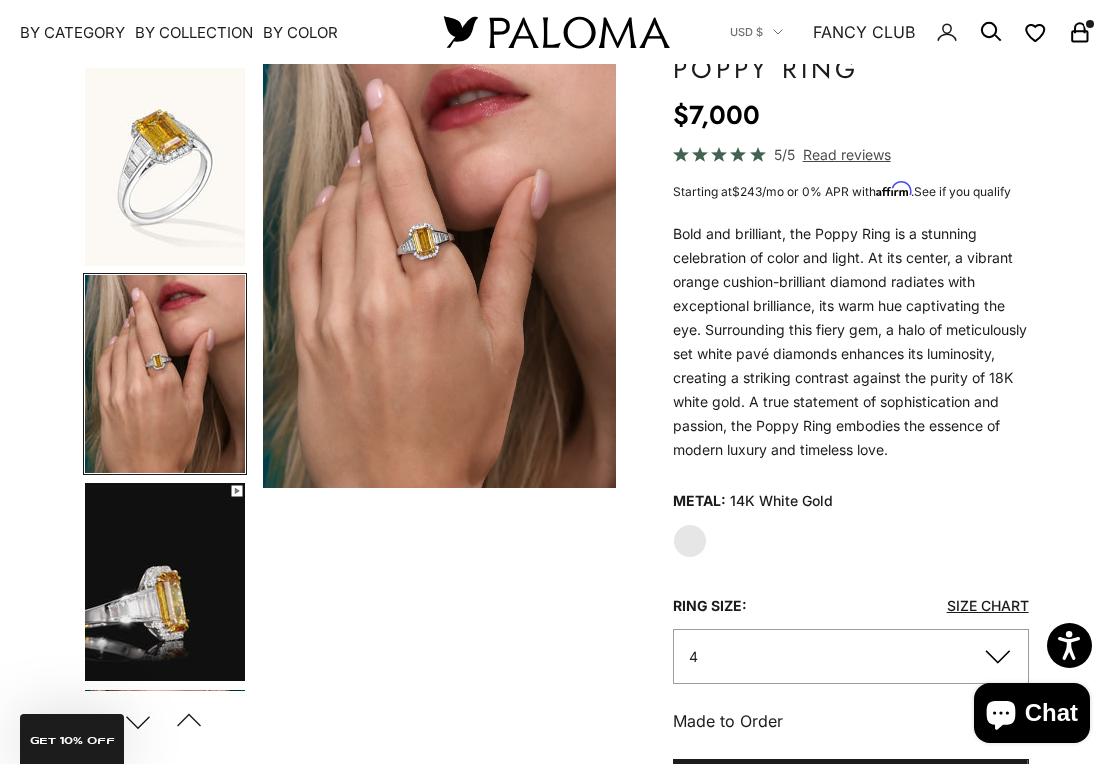 scroll, scrollTop: 179, scrollLeft: 0, axis: vertical 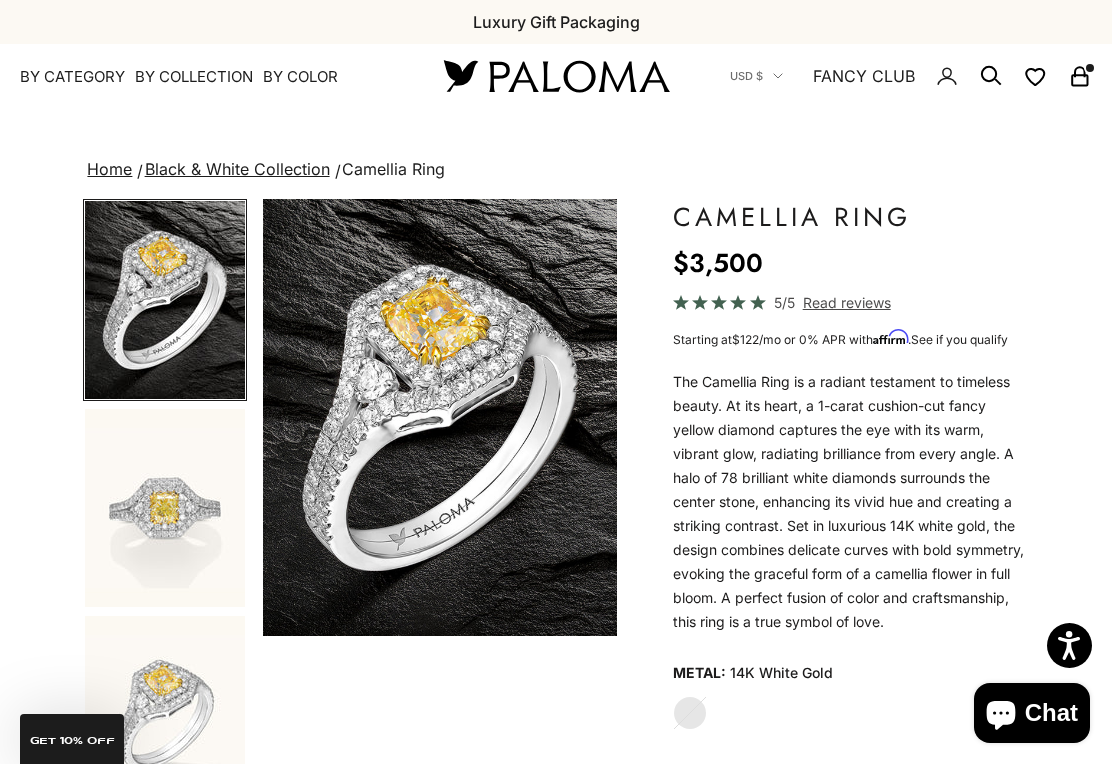 click at bounding box center (165, 508) 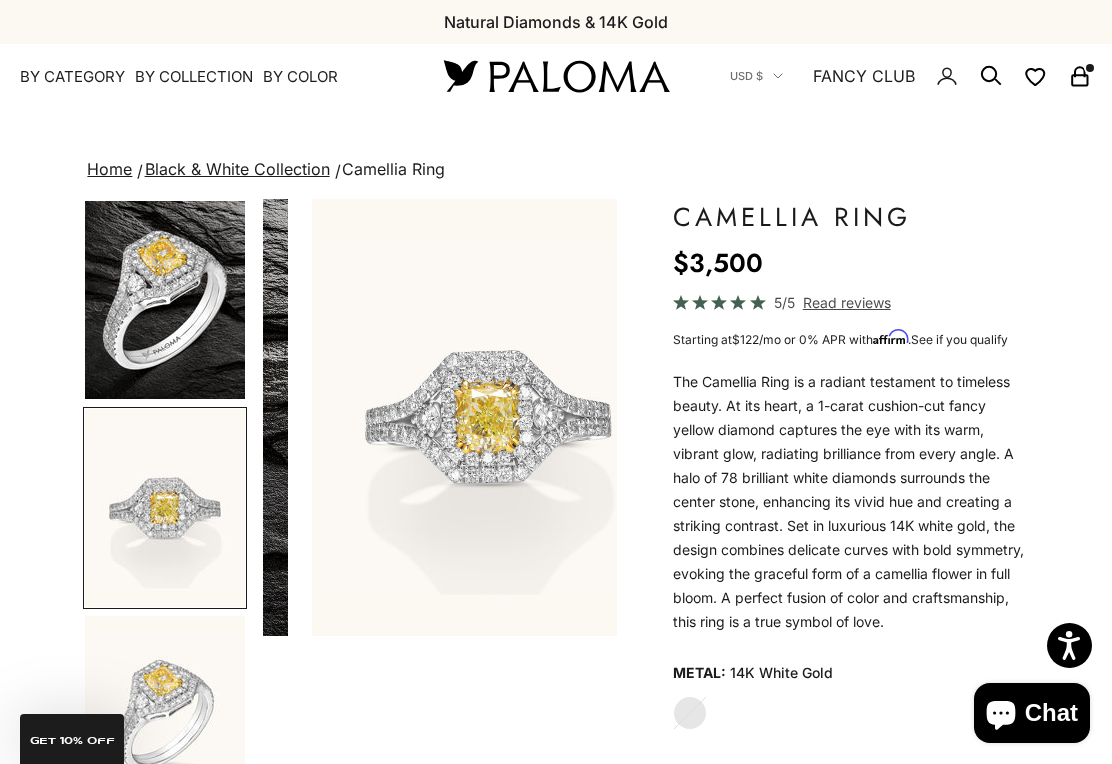 scroll, scrollTop: 0, scrollLeft: 378, axis: horizontal 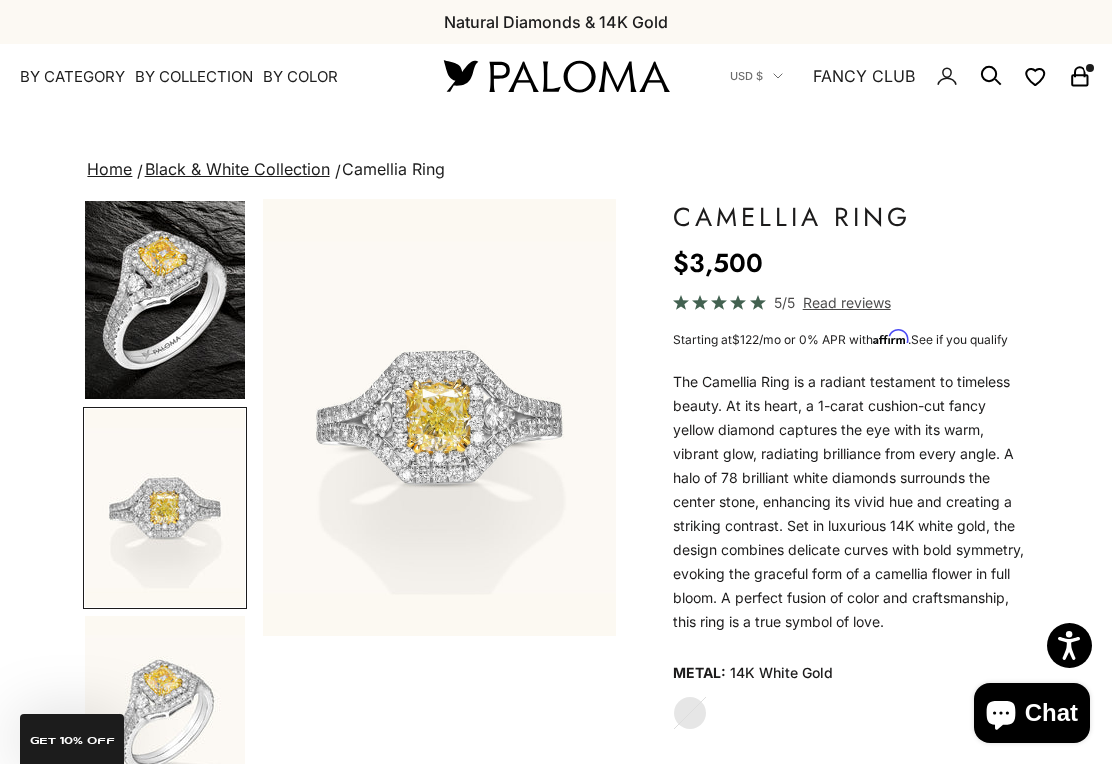 click at bounding box center [165, 715] 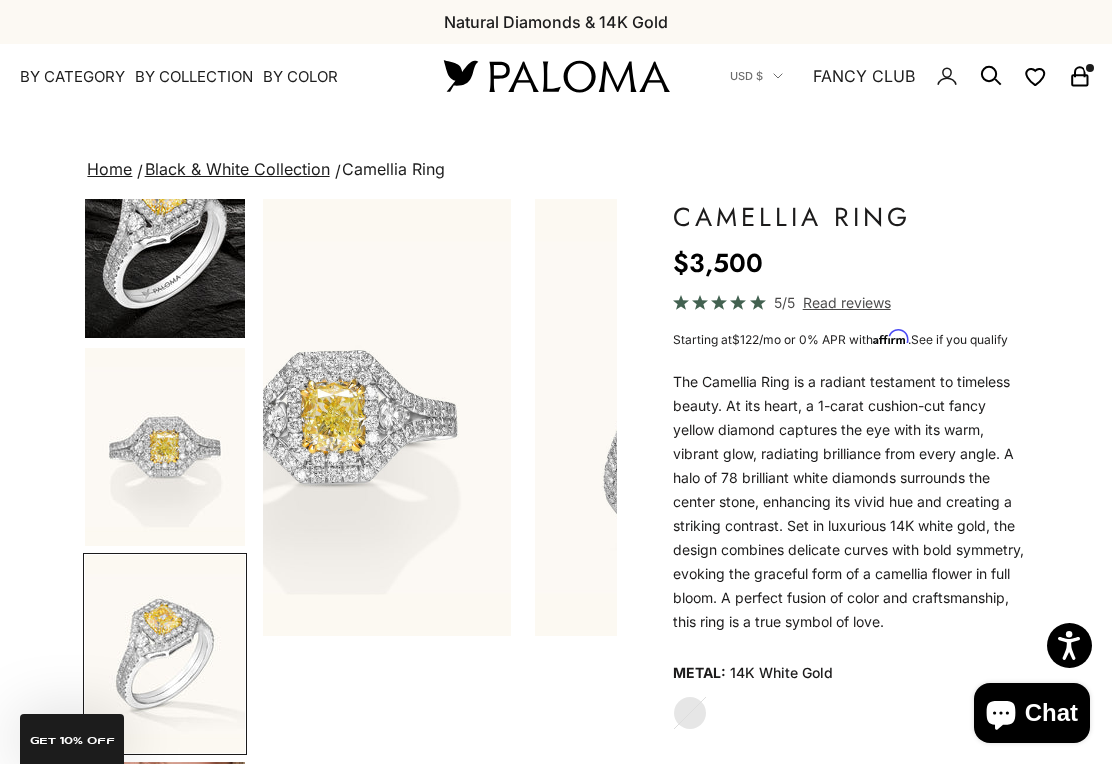scroll, scrollTop: 0, scrollLeft: 697, axis: horizontal 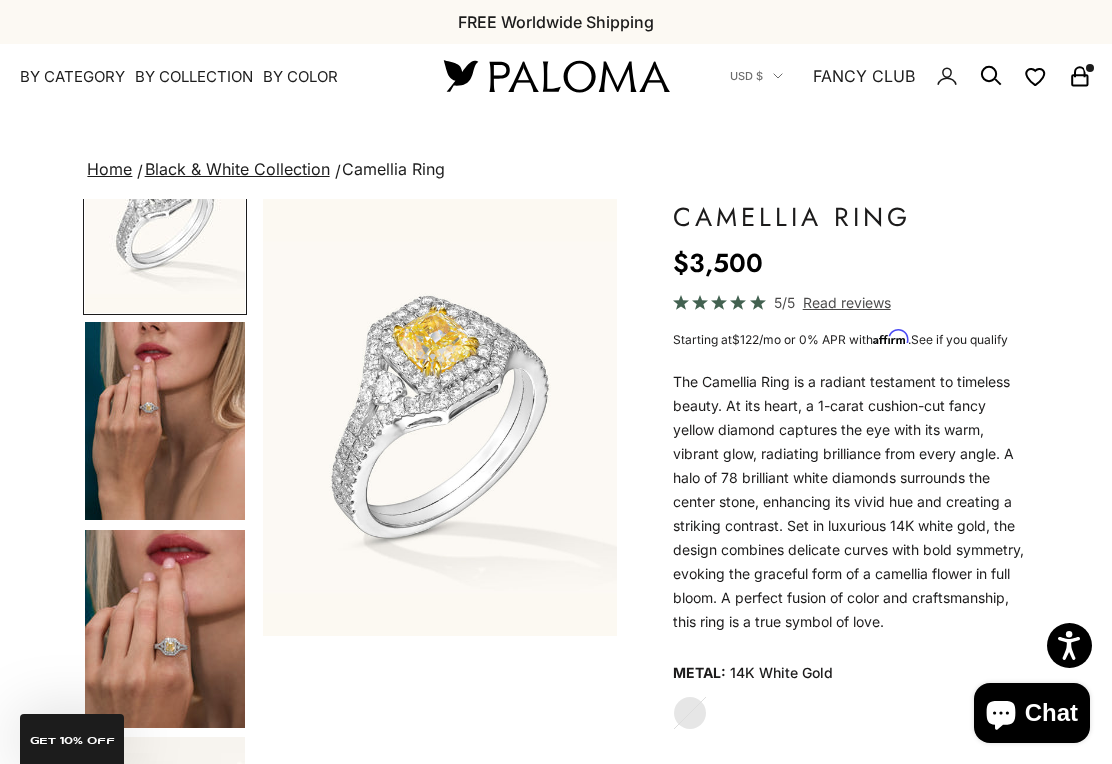 click at bounding box center (165, 421) 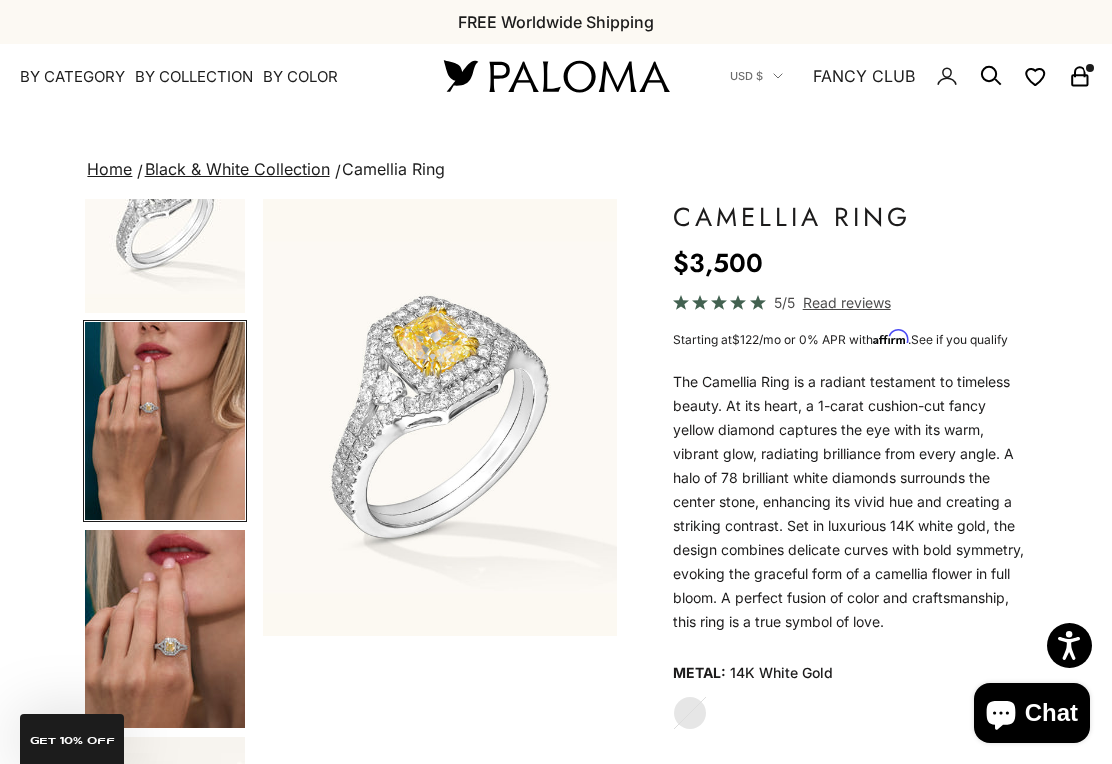 scroll, scrollTop: 0, scrollLeft: 1051, axis: horizontal 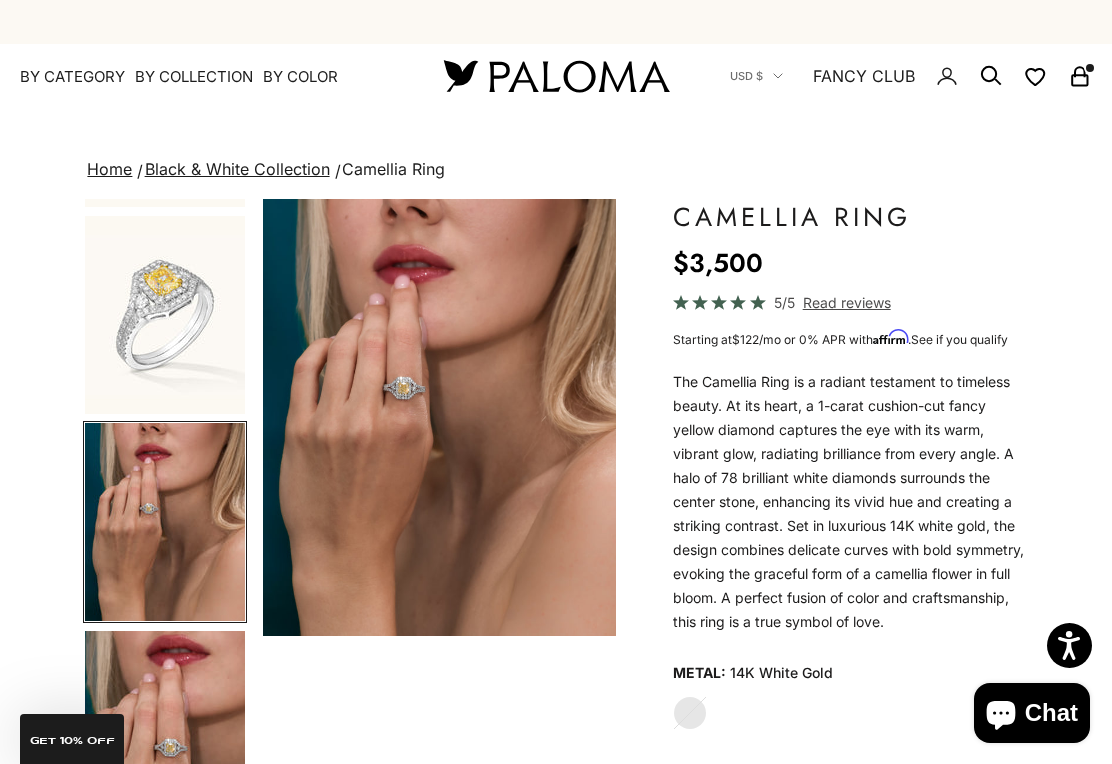click at bounding box center (165, 730) 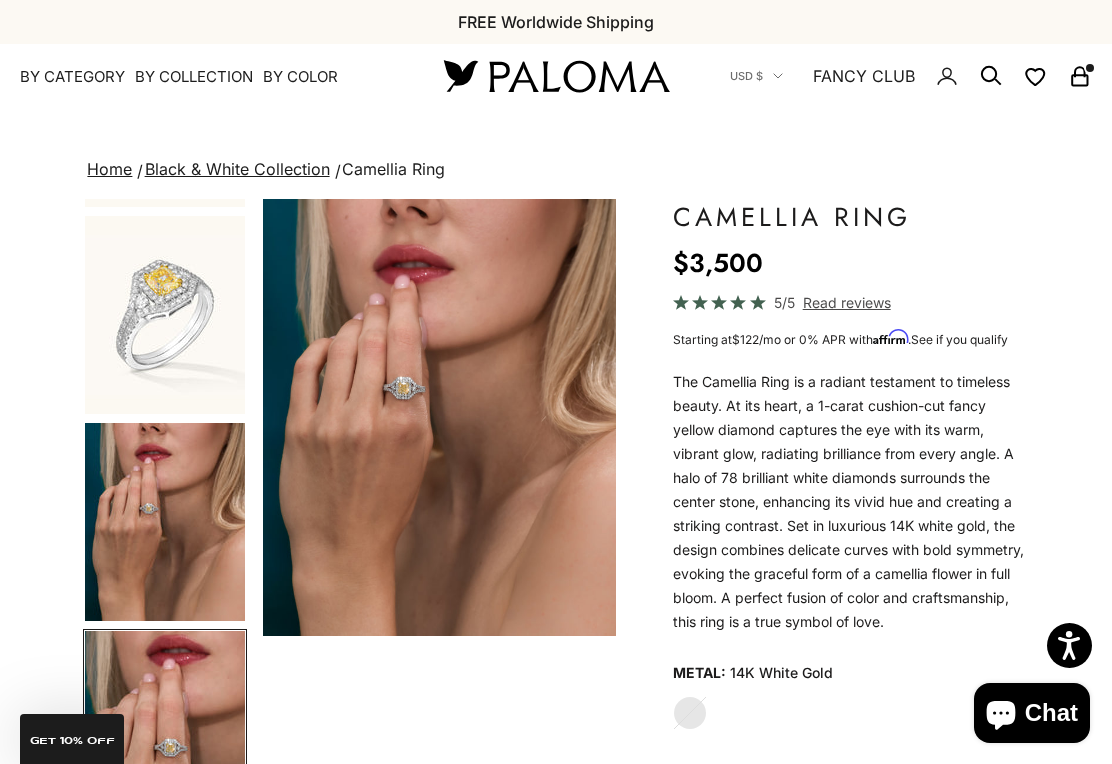 scroll, scrollTop: 591, scrollLeft: 0, axis: vertical 